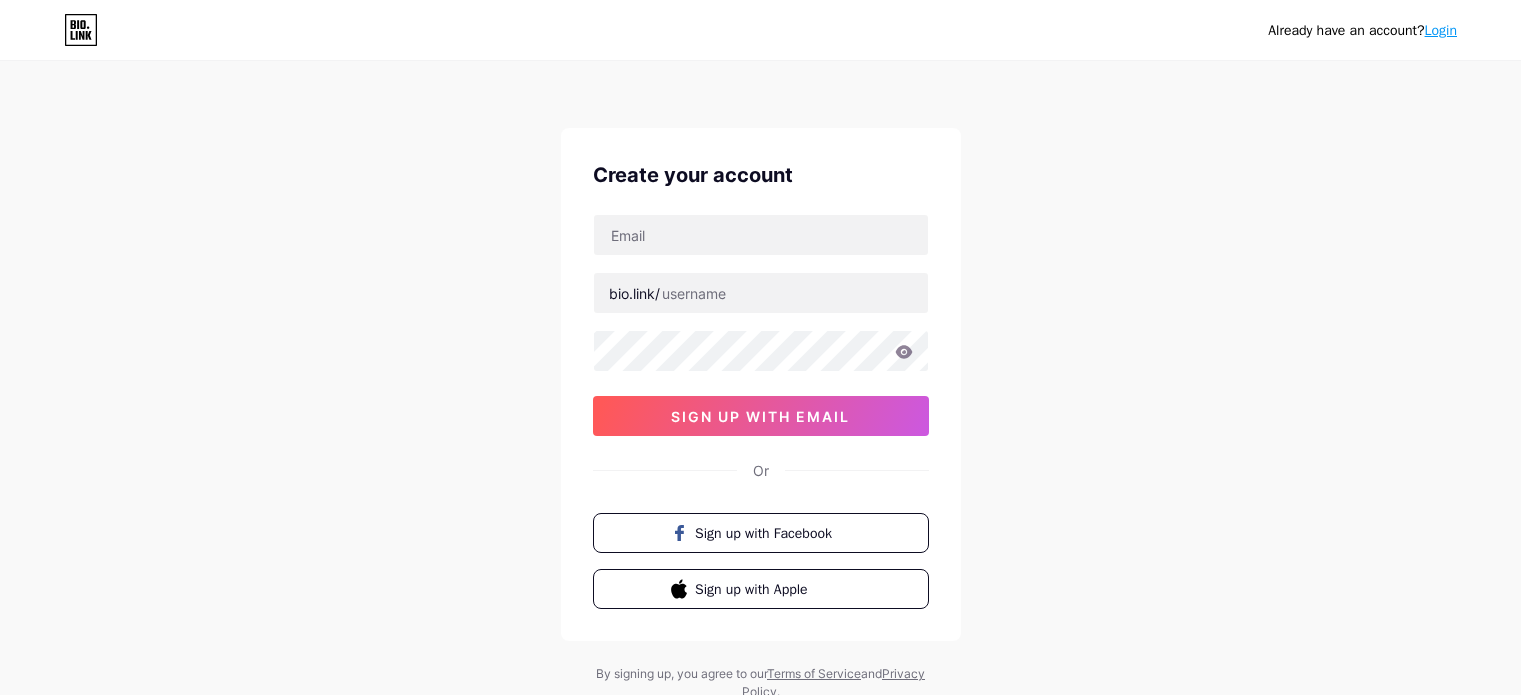 scroll, scrollTop: 0, scrollLeft: 0, axis: both 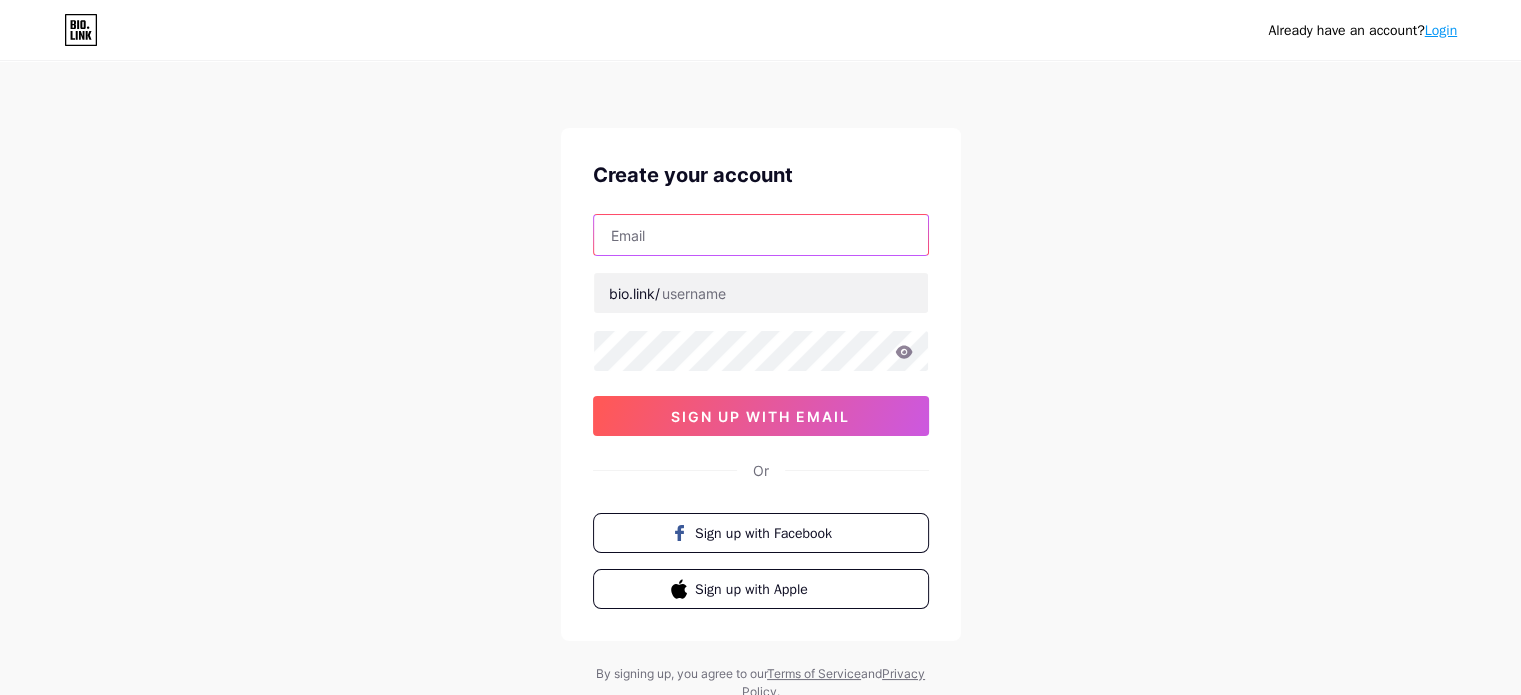 click at bounding box center [761, 235] 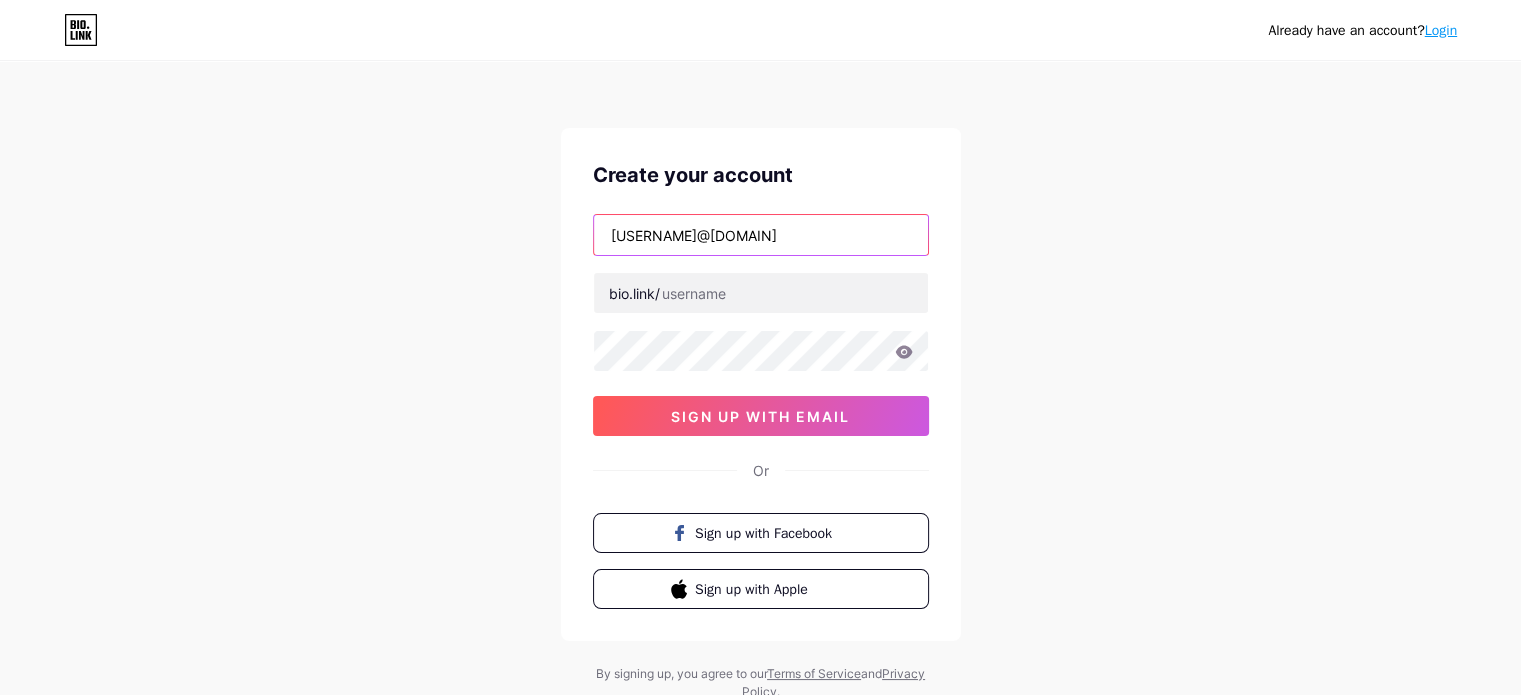 paste on "towerdental" 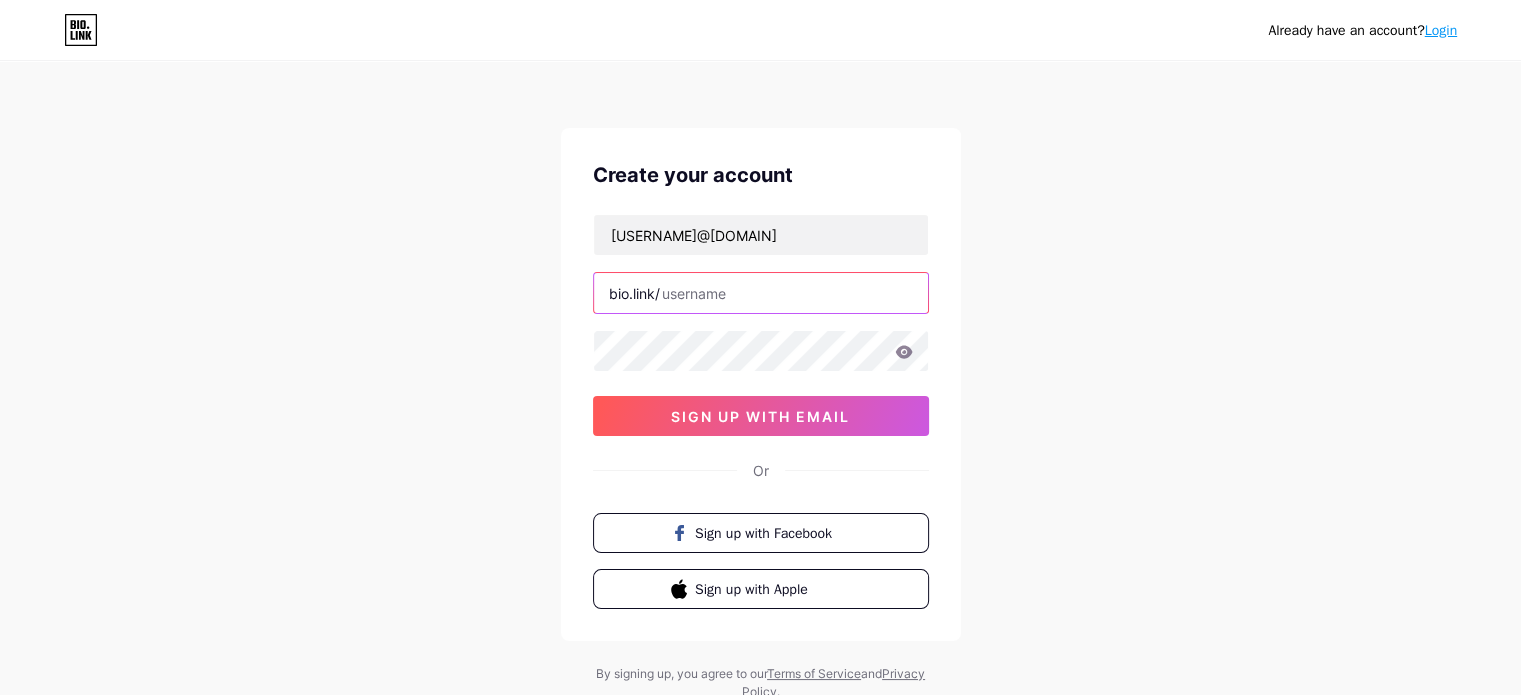 paste on "towerdental" 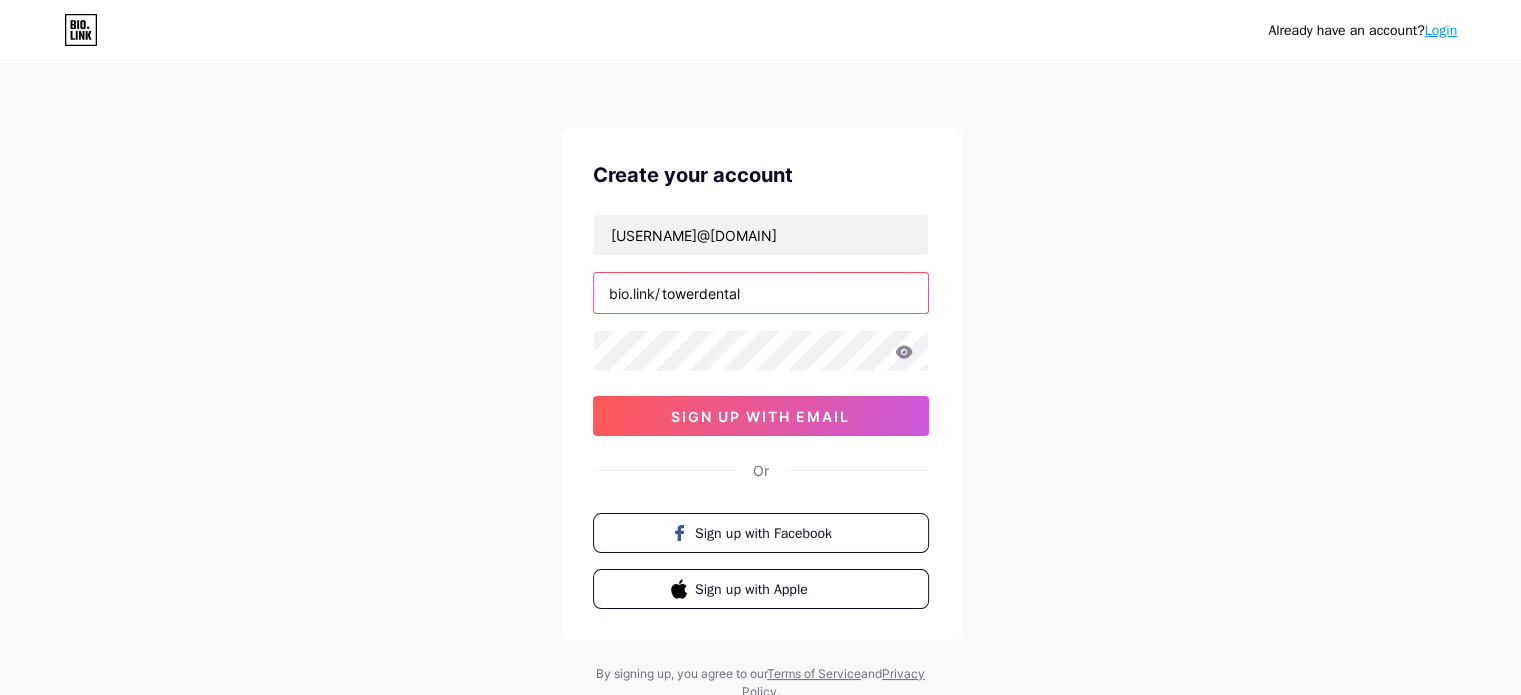 type on "towerdental" 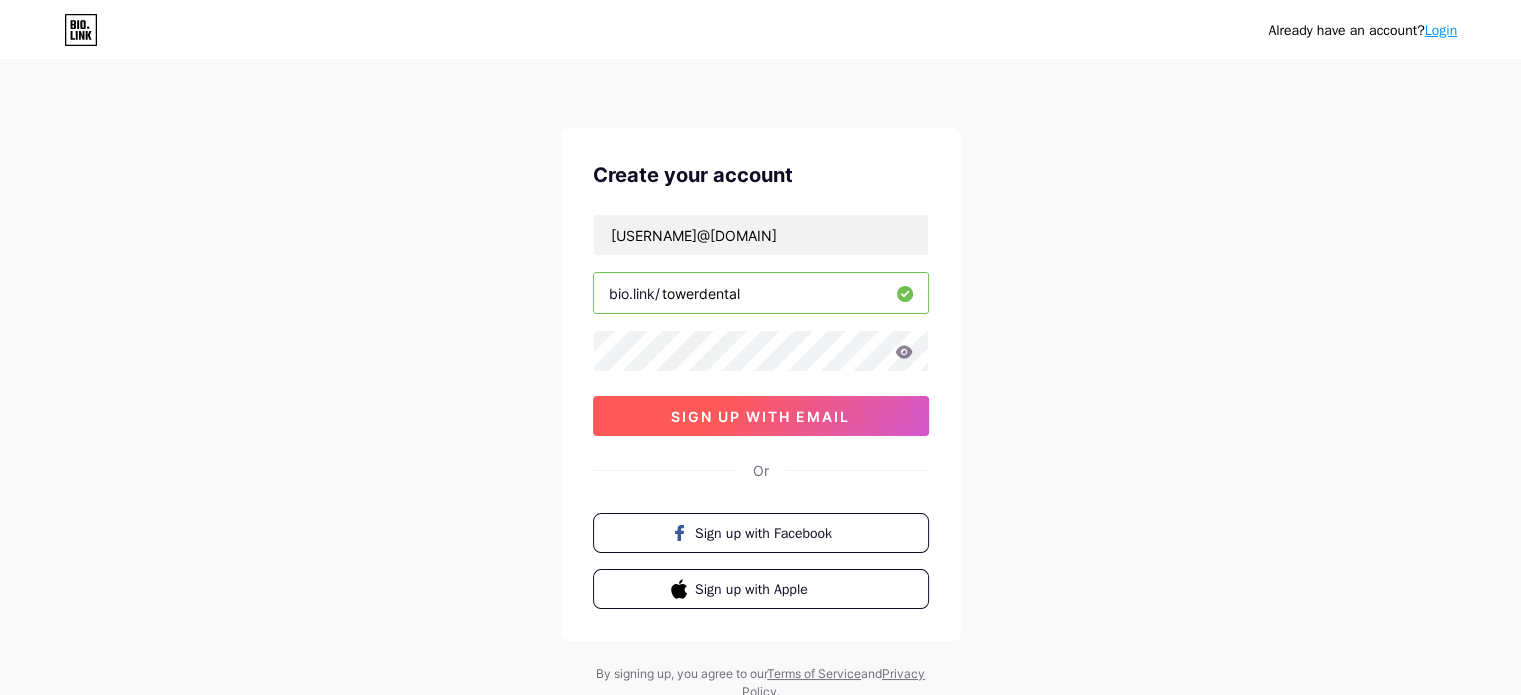 click on "sign up with email" at bounding box center (760, 416) 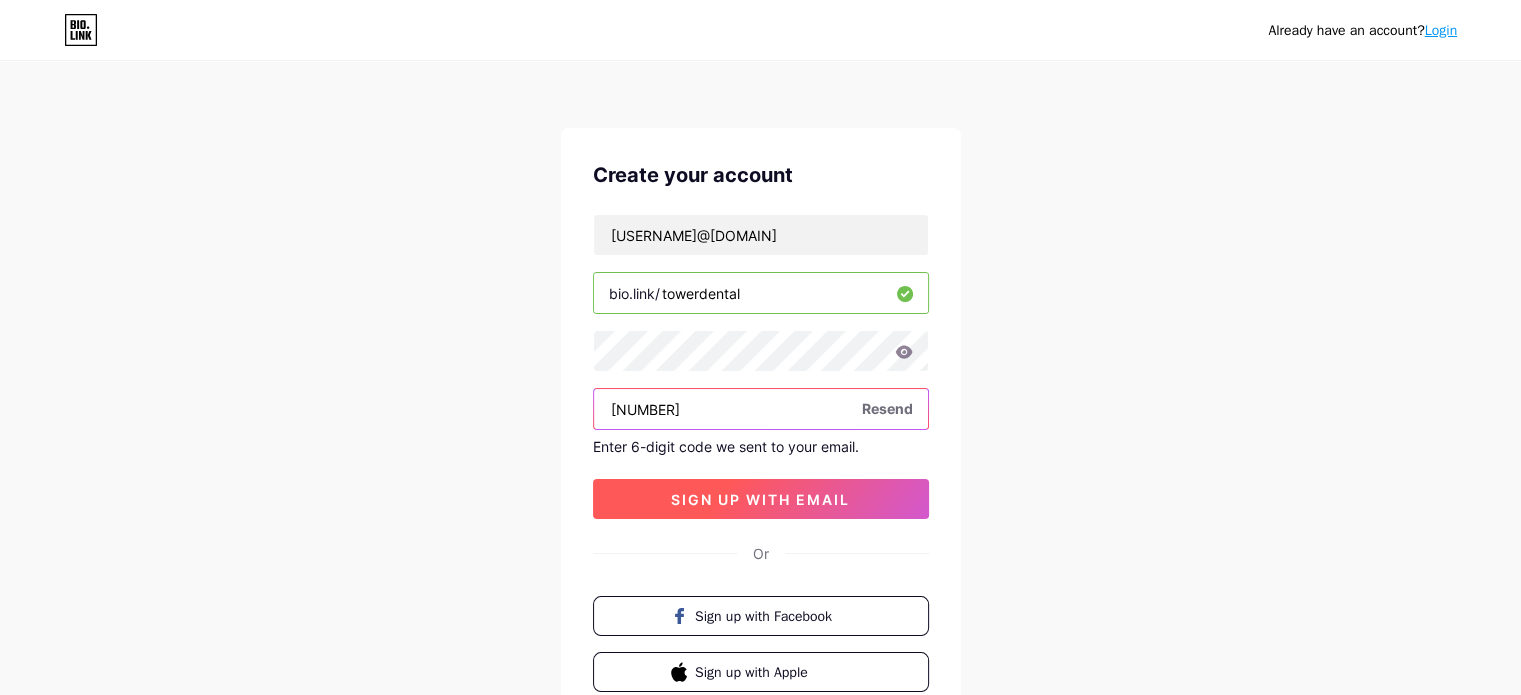 type on "590048" 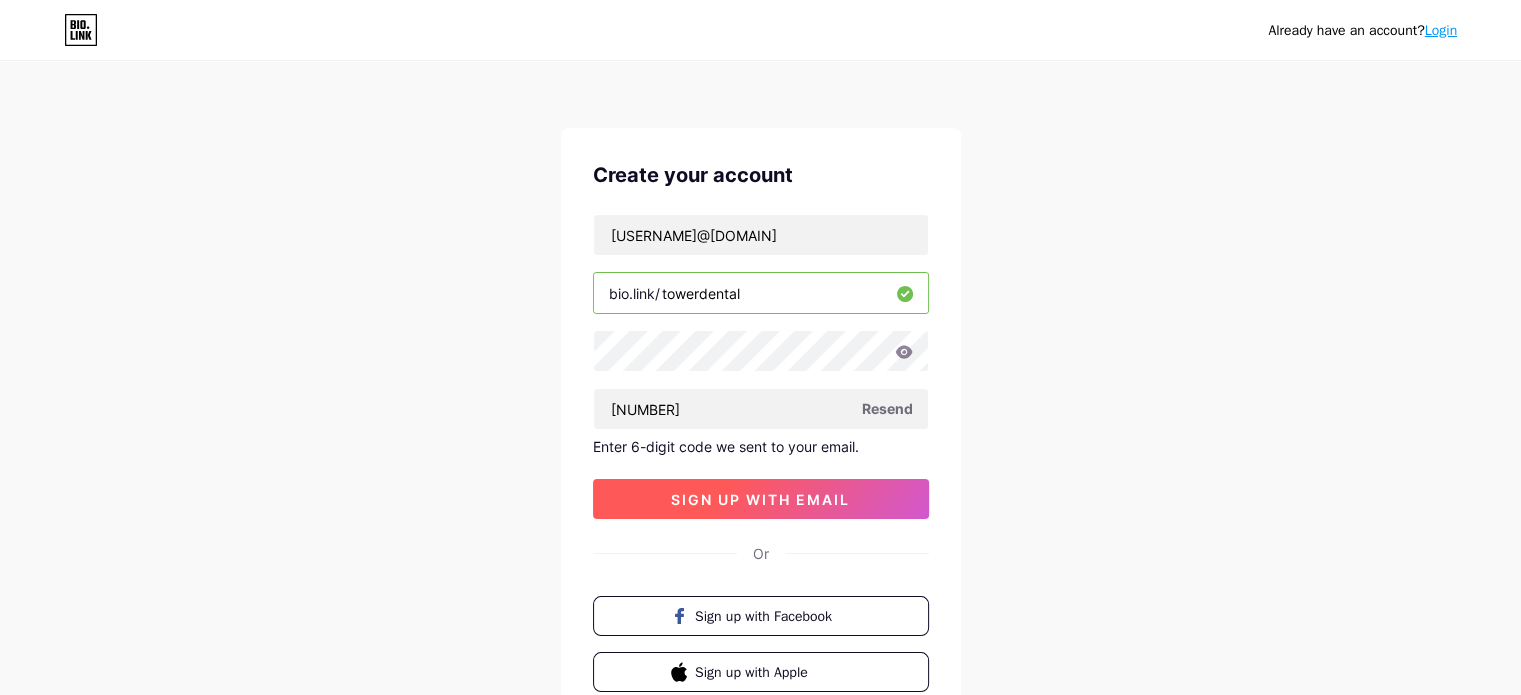click on "sign up with email" at bounding box center [761, 499] 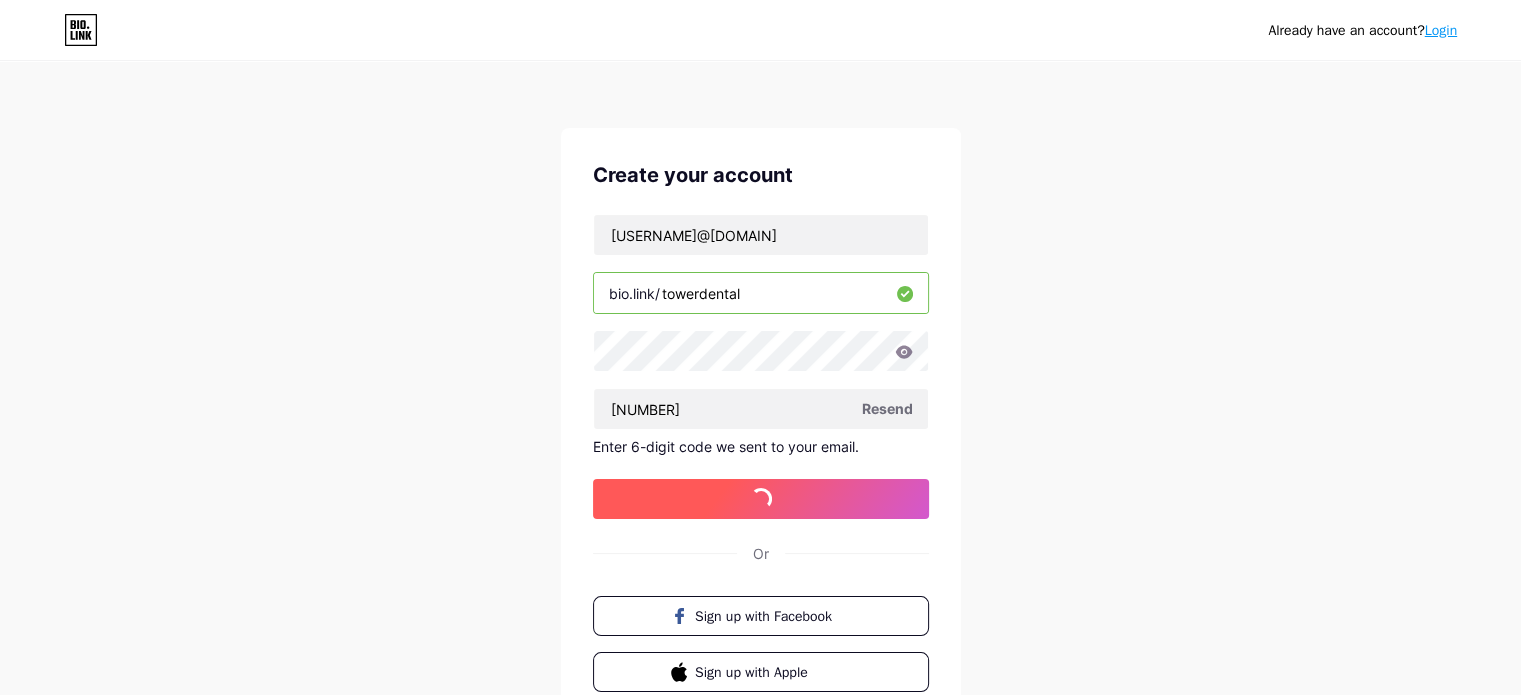 type 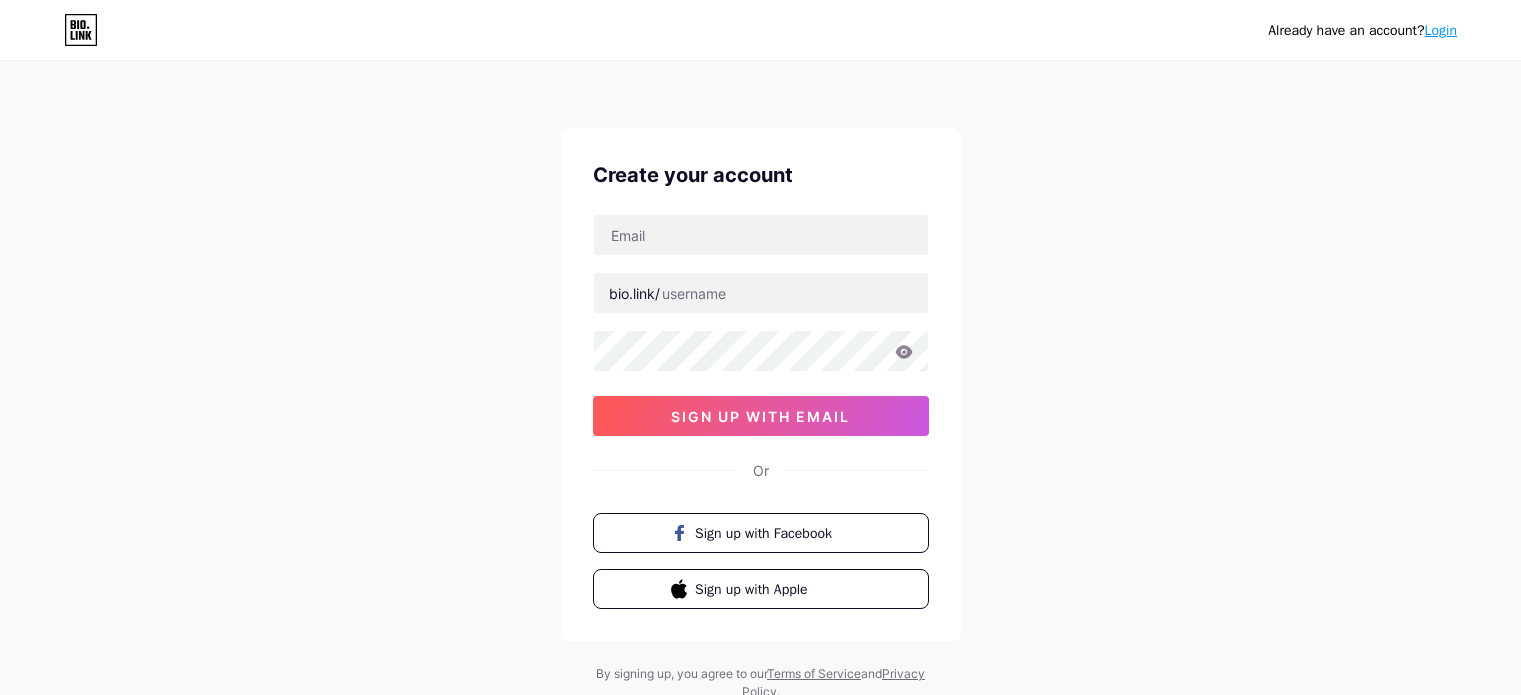 scroll, scrollTop: 0, scrollLeft: 0, axis: both 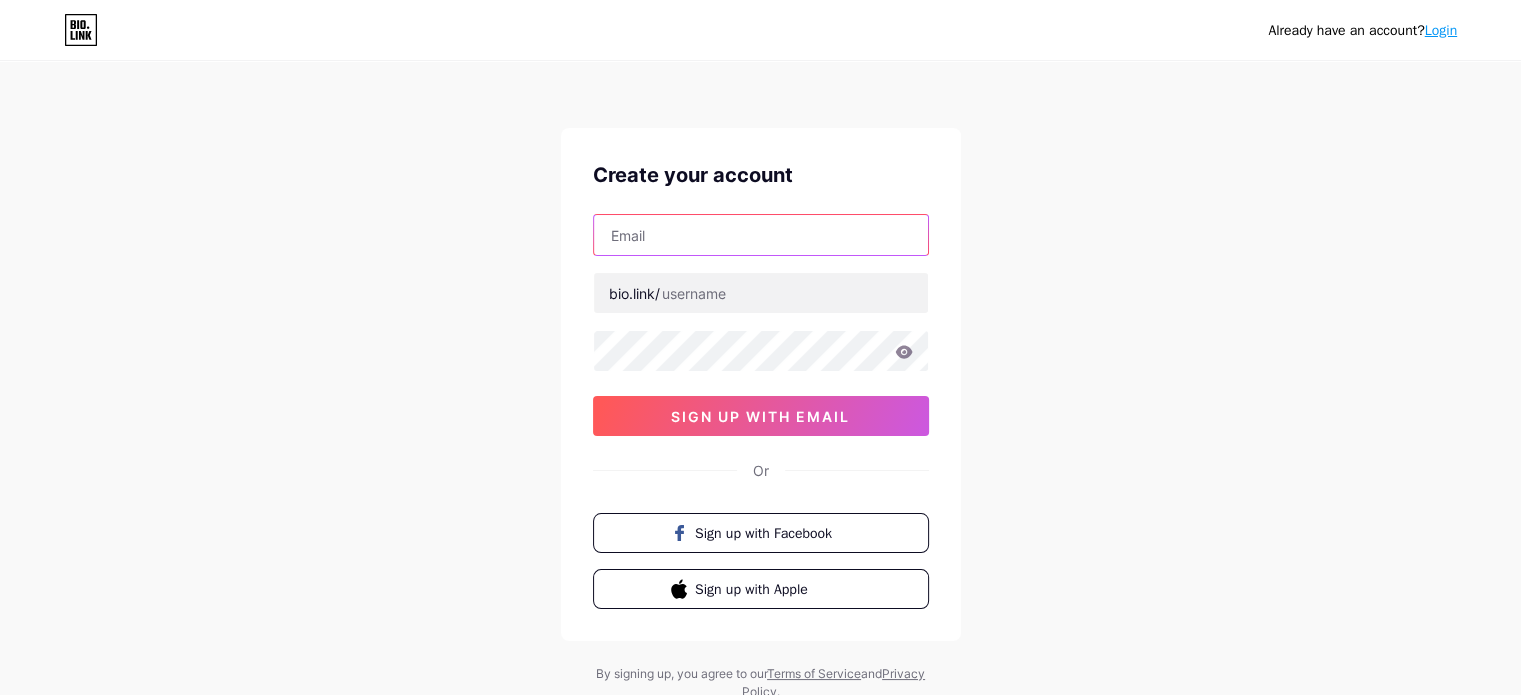 click at bounding box center (761, 235) 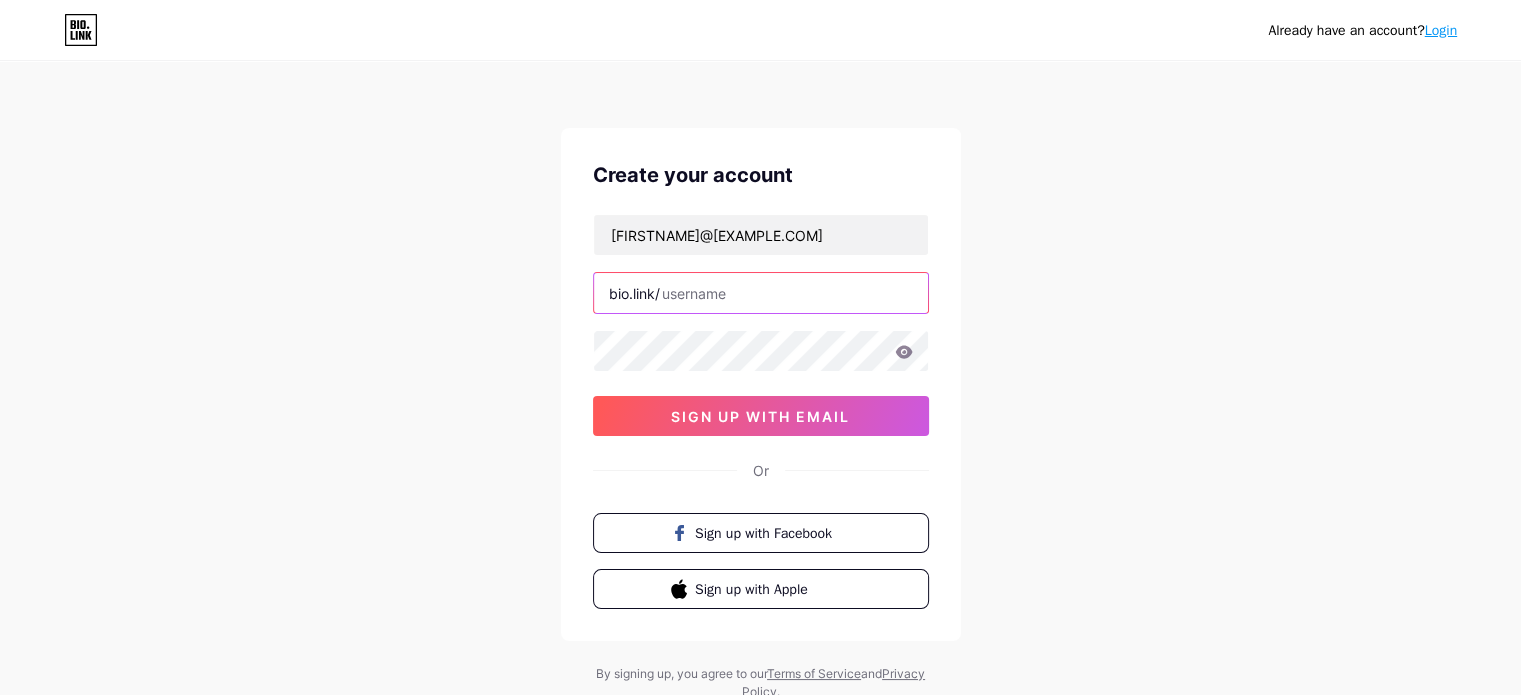 click at bounding box center (761, 293) 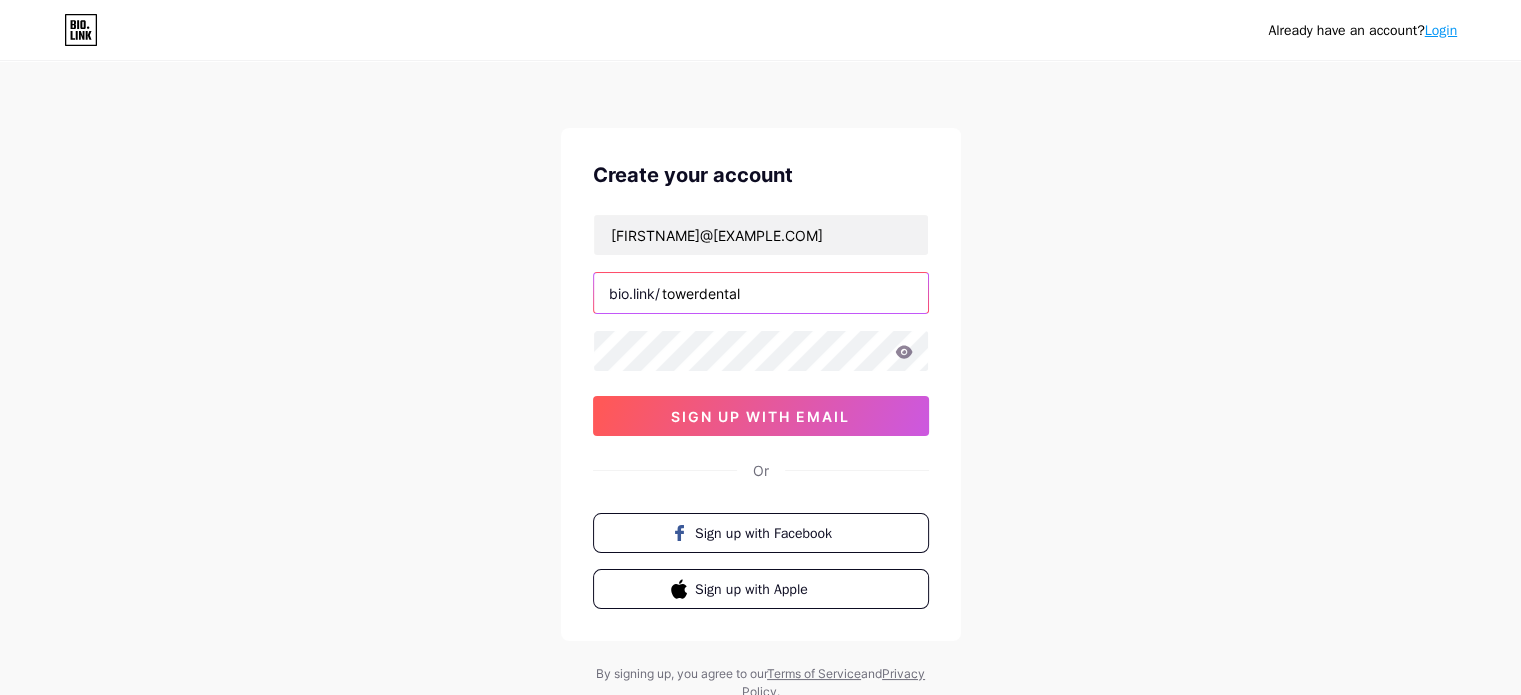 type on "towerdental" 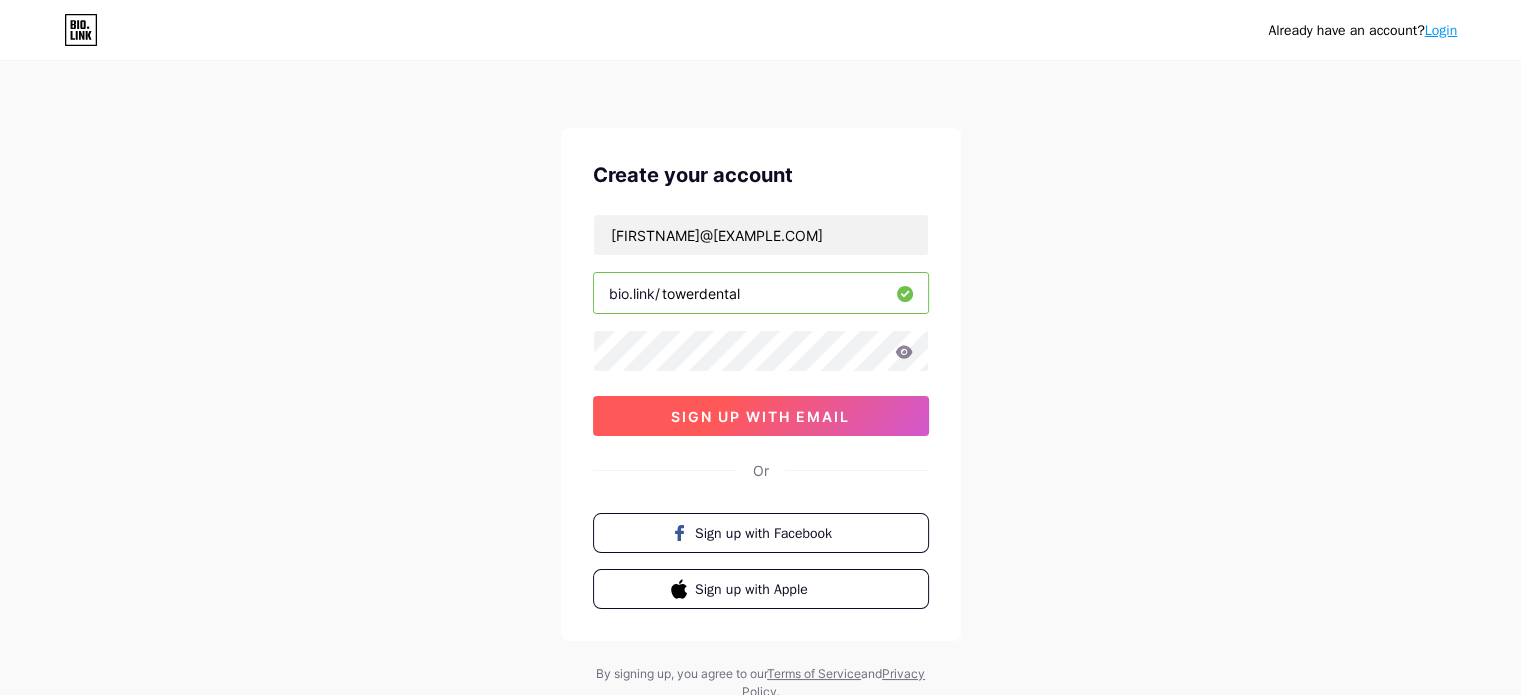 click on "sign up with email" at bounding box center (760, 416) 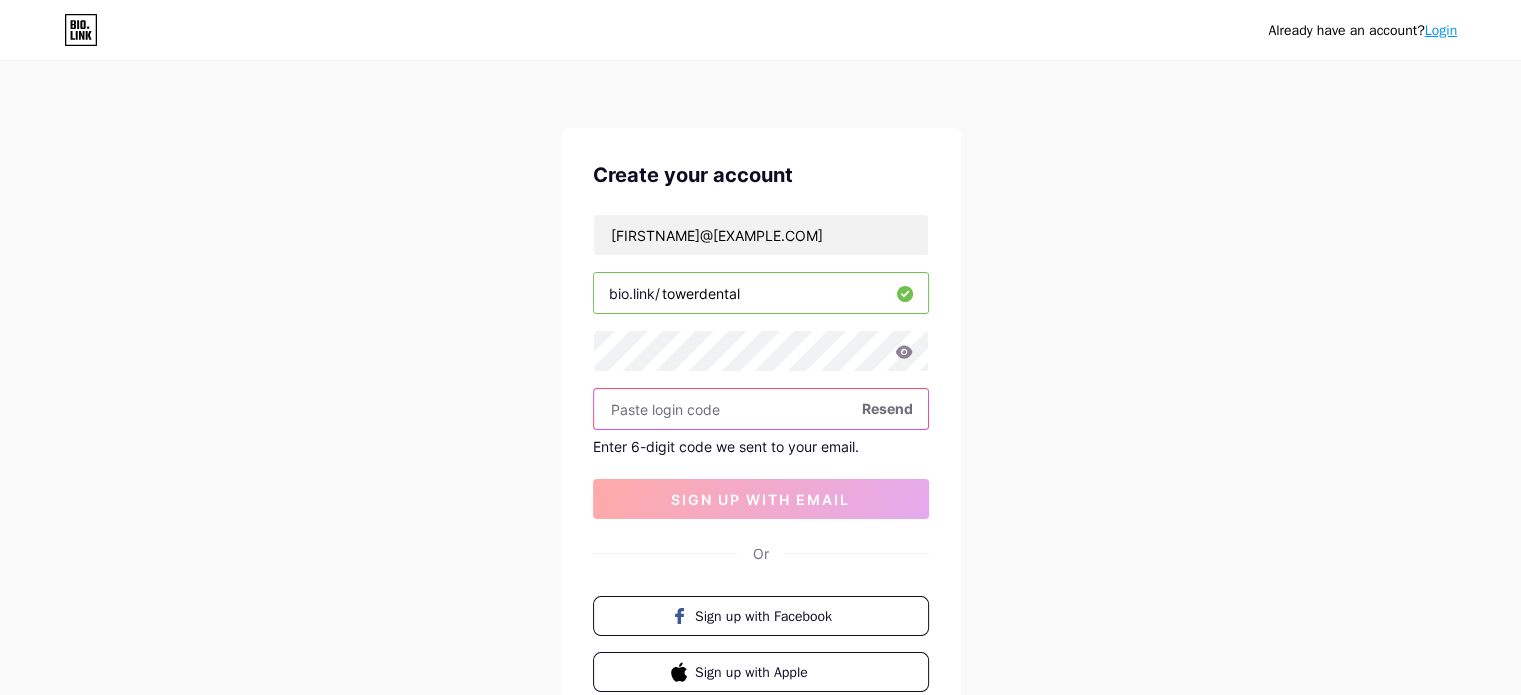click at bounding box center (761, 409) 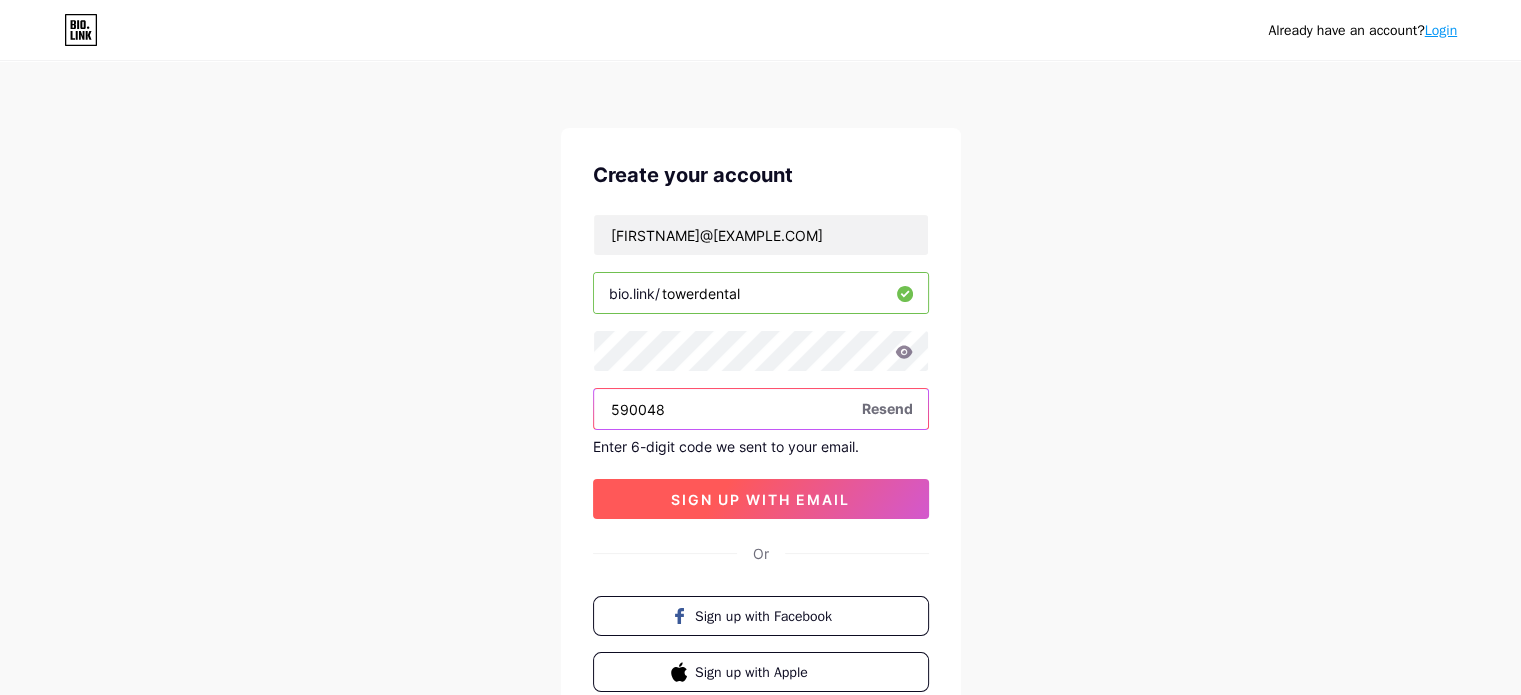 type on "590048" 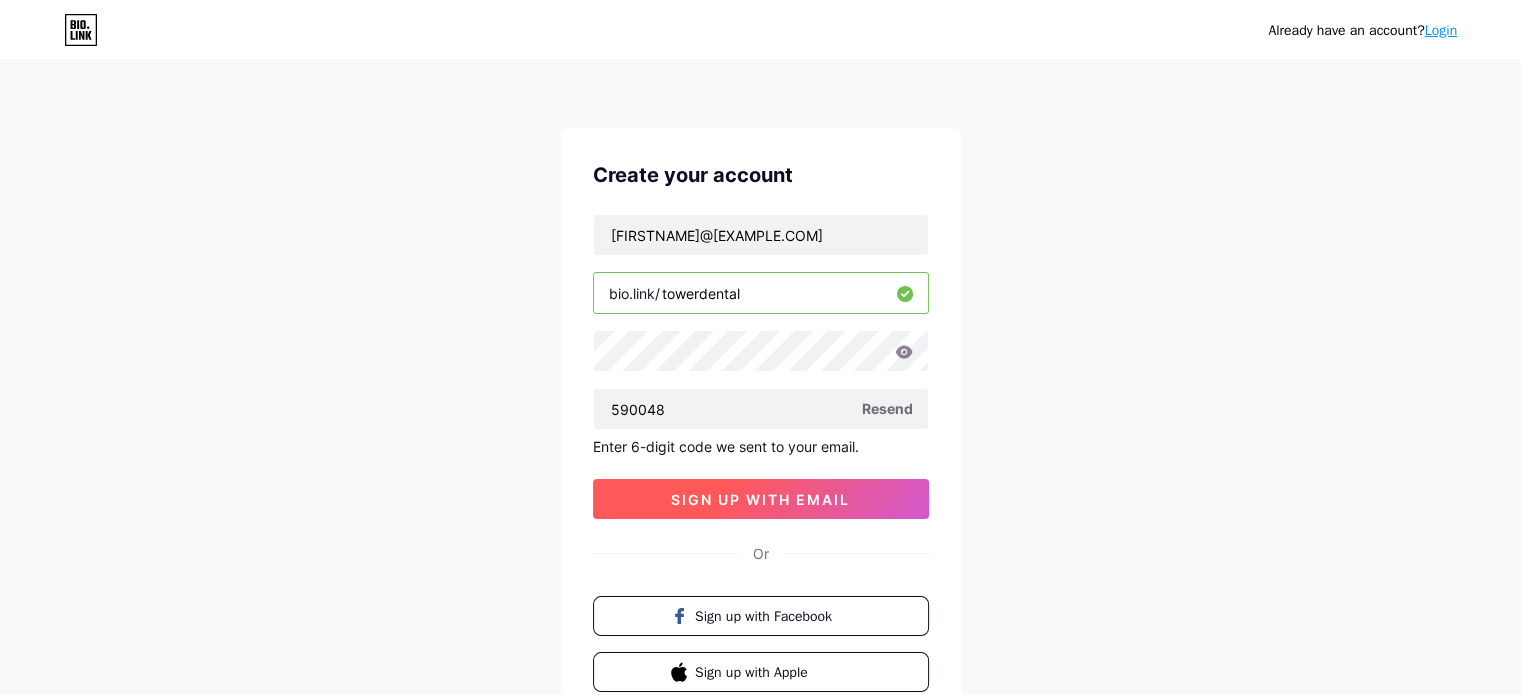 click on "sign up with email" at bounding box center [761, 499] 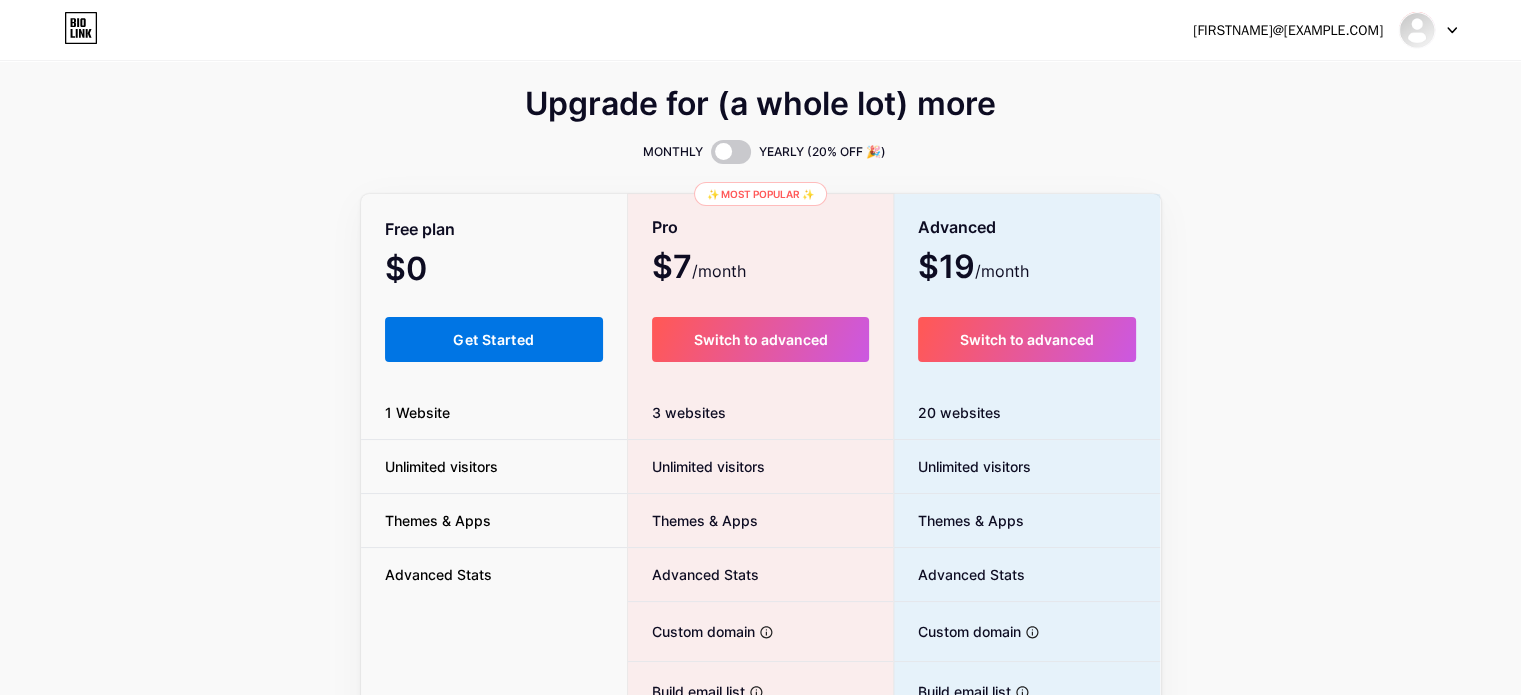 click on "Get Started" at bounding box center (494, 339) 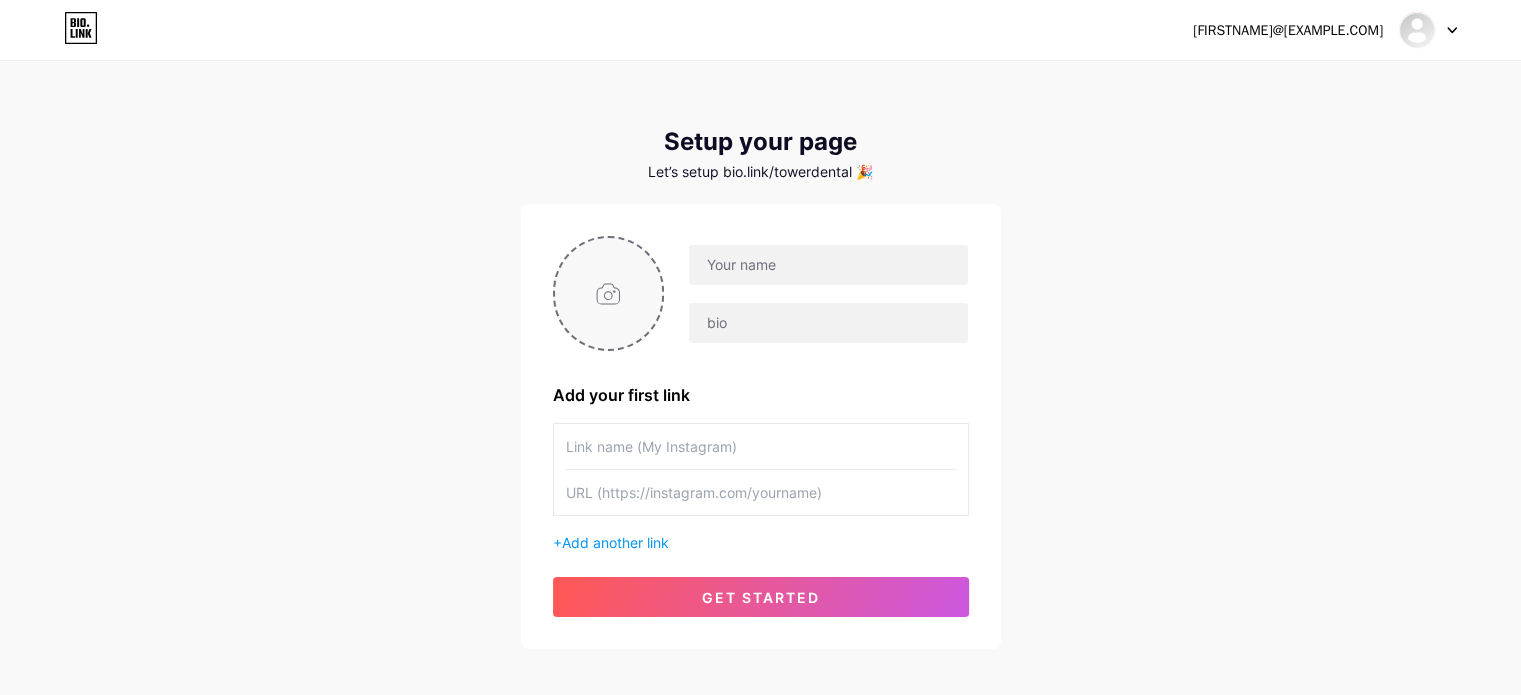 click at bounding box center (609, 293) 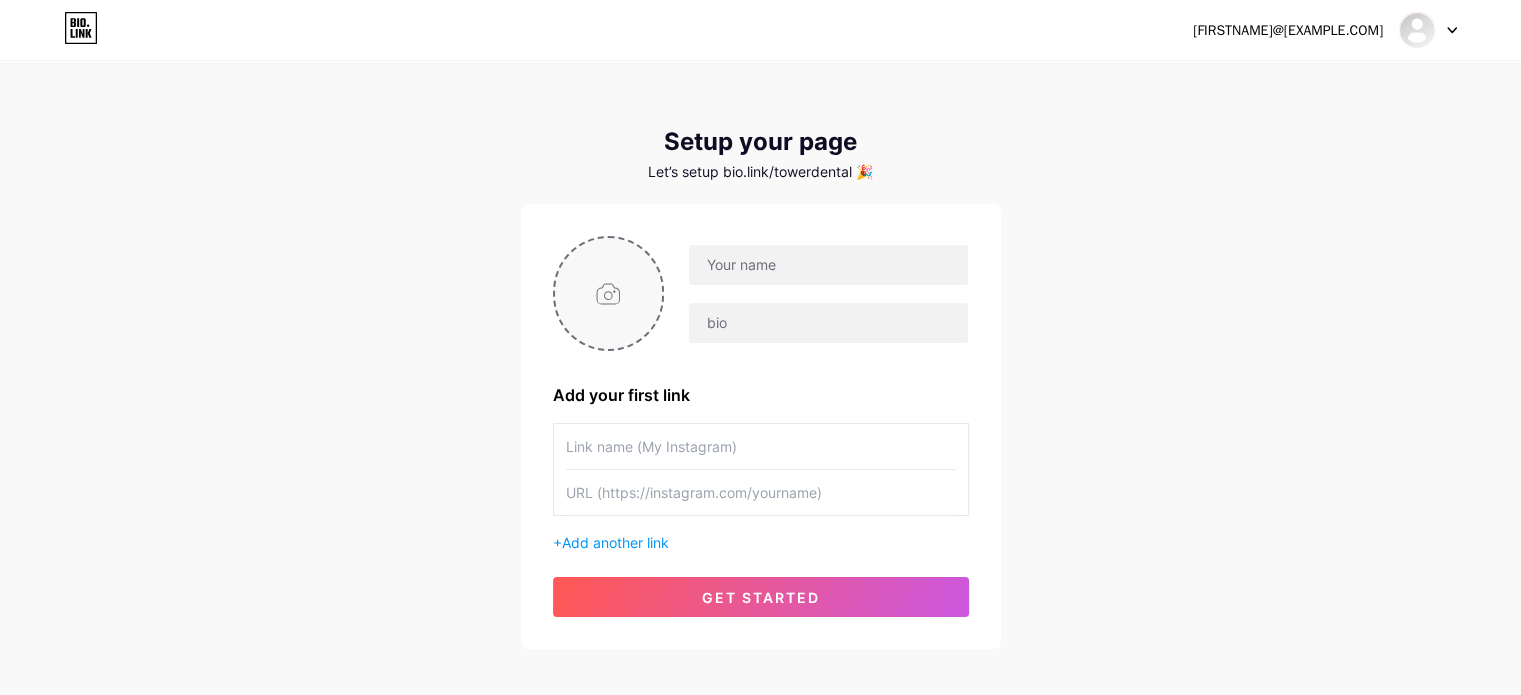 type on "C:\fakepath\IMG-20250803-WA0004.jpg" 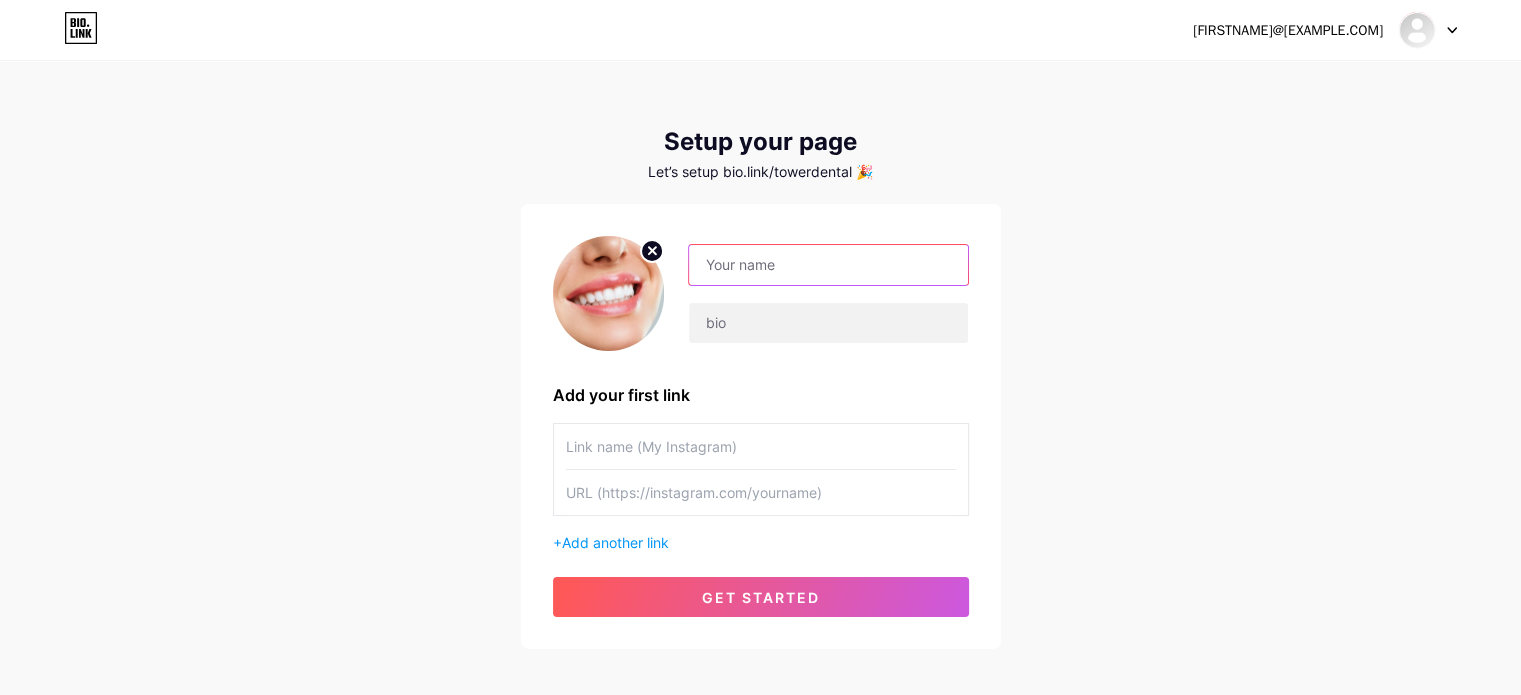 click at bounding box center [828, 265] 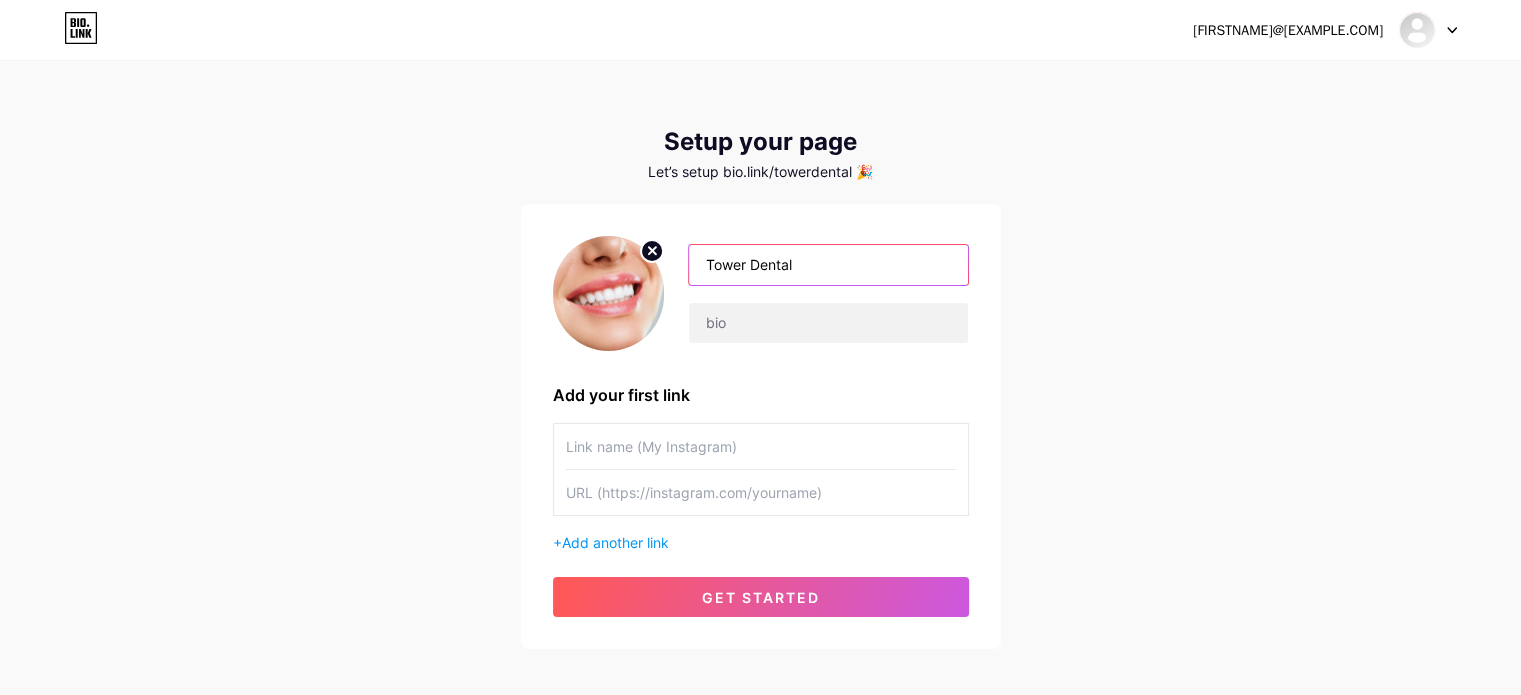type on "Tower Dental" 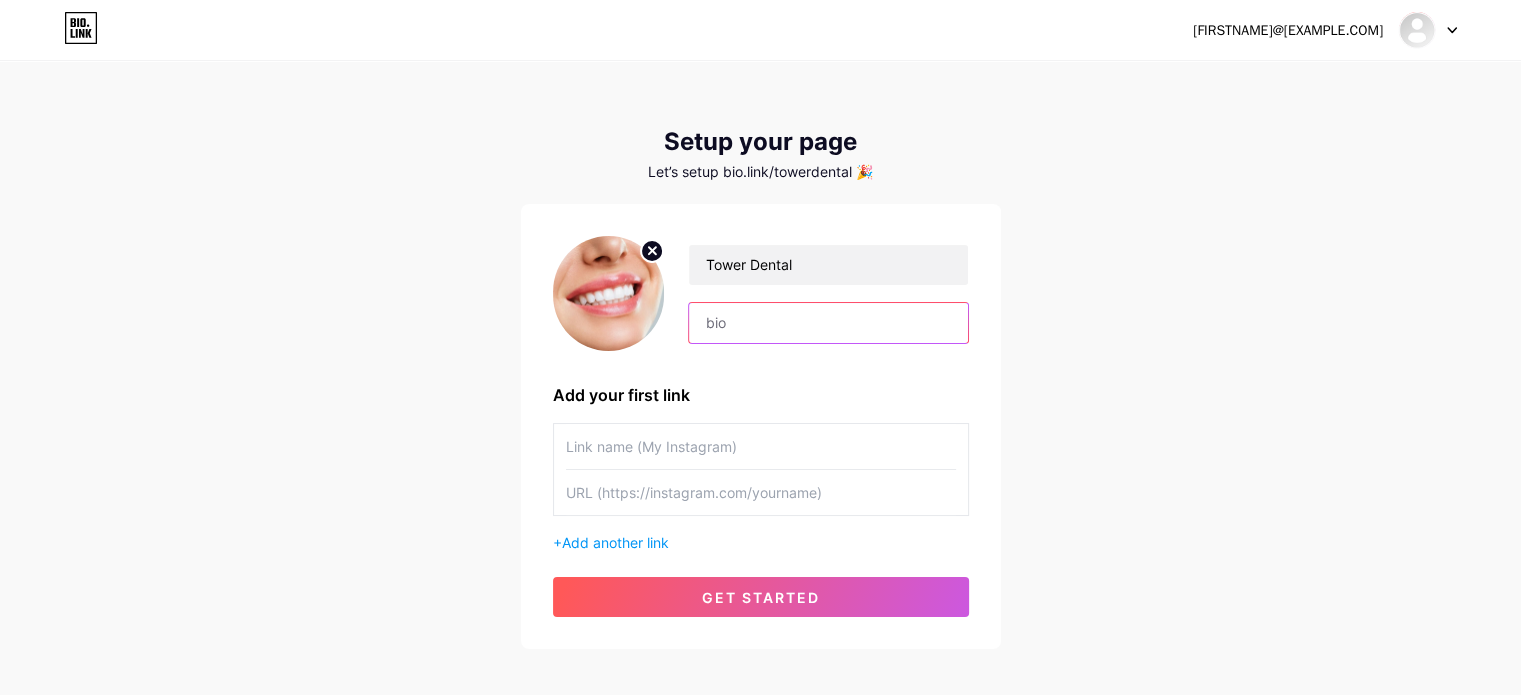 paste on "Tower Dental [CITY] – Professional Dental Care You Can Trust" 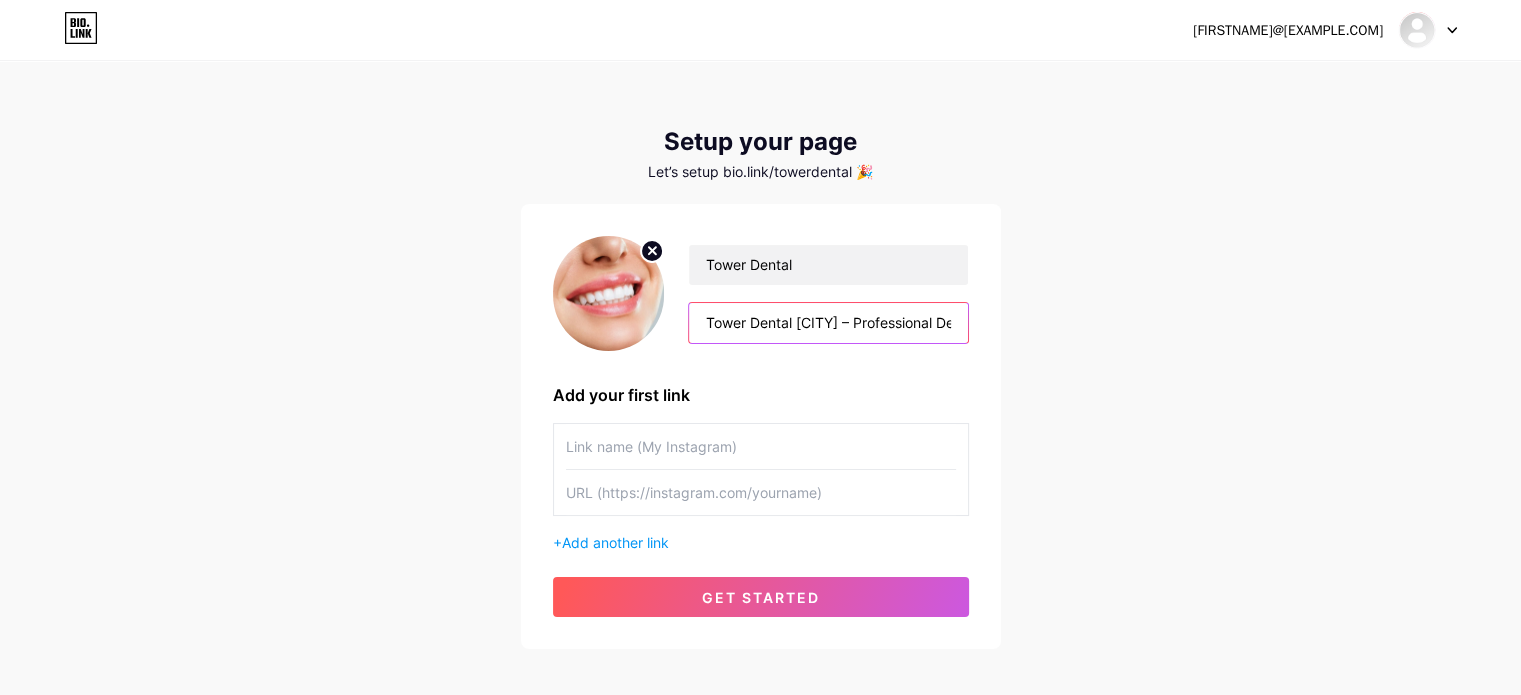 scroll, scrollTop: 0, scrollLeft: 184, axis: horizontal 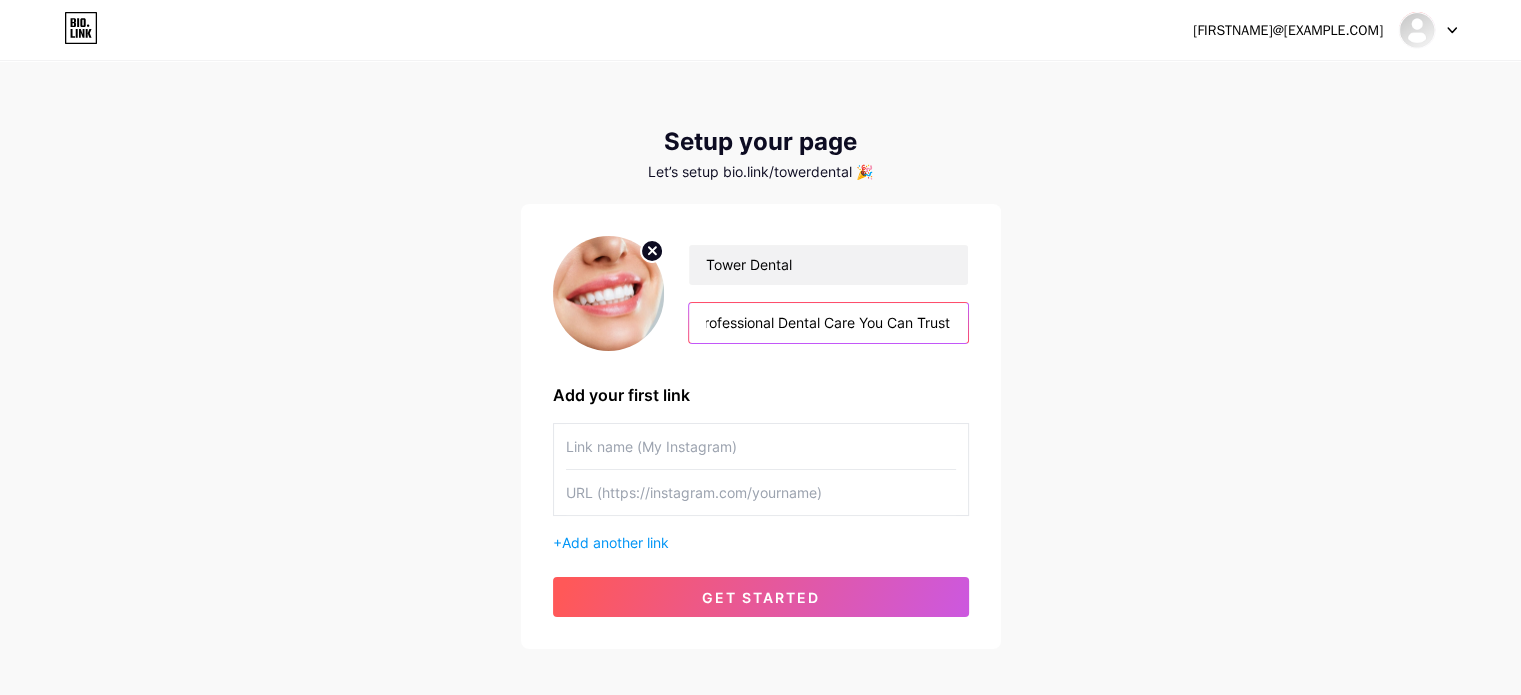 type on "Tower Dental [CITY] – Professional Dental Care You Can Trust" 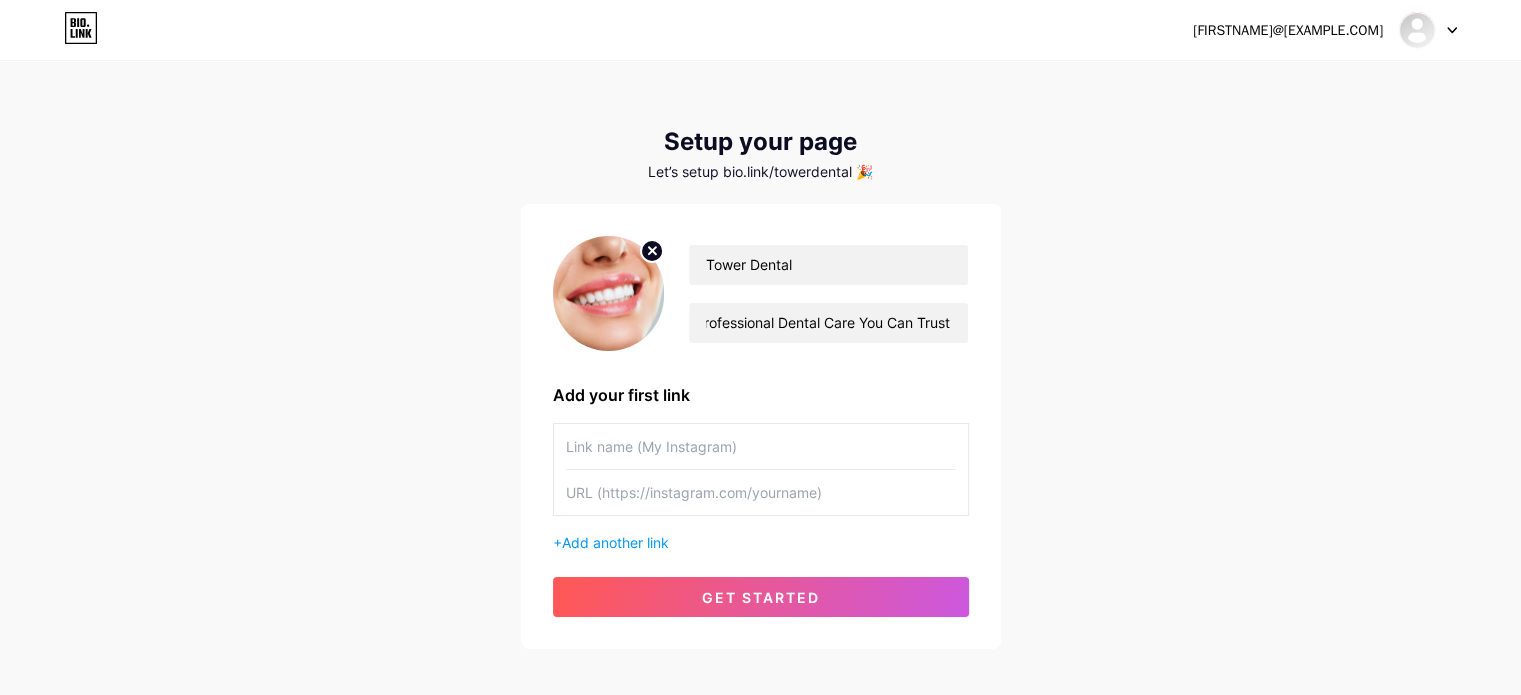 click on "Tower Dental     Tower Dental [CITY] – Professional Dental Care You Can Trust     Add your first link
+  Add another link     get started" at bounding box center (761, 426) 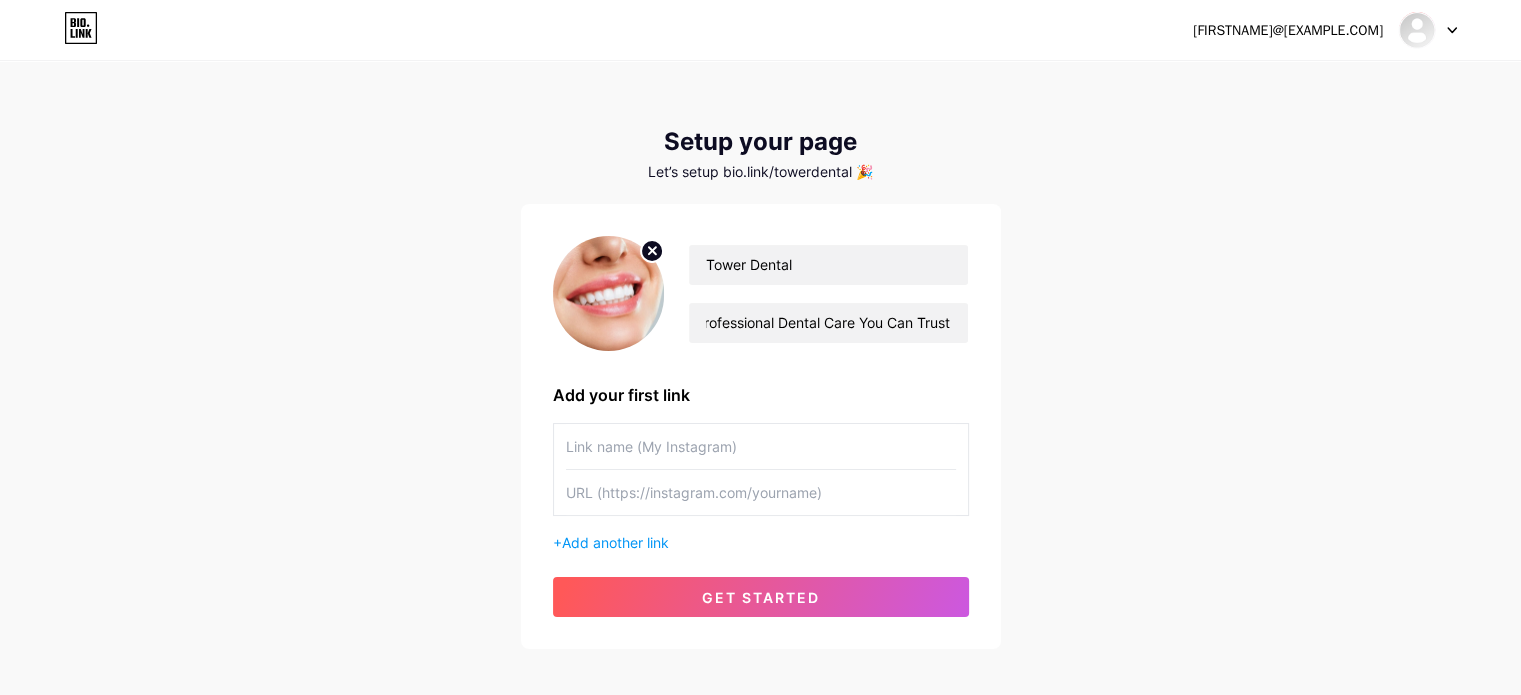 scroll, scrollTop: 0, scrollLeft: 0, axis: both 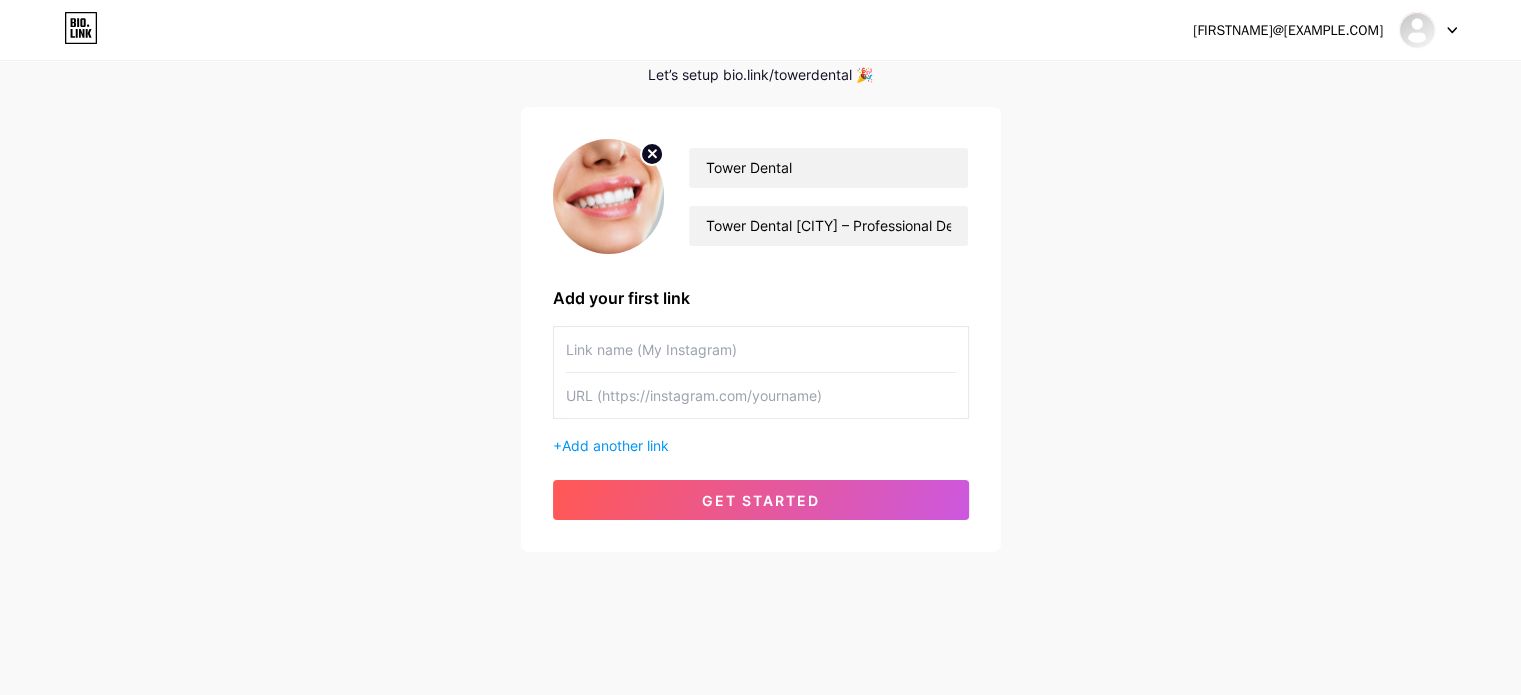 click at bounding box center (761, 349) 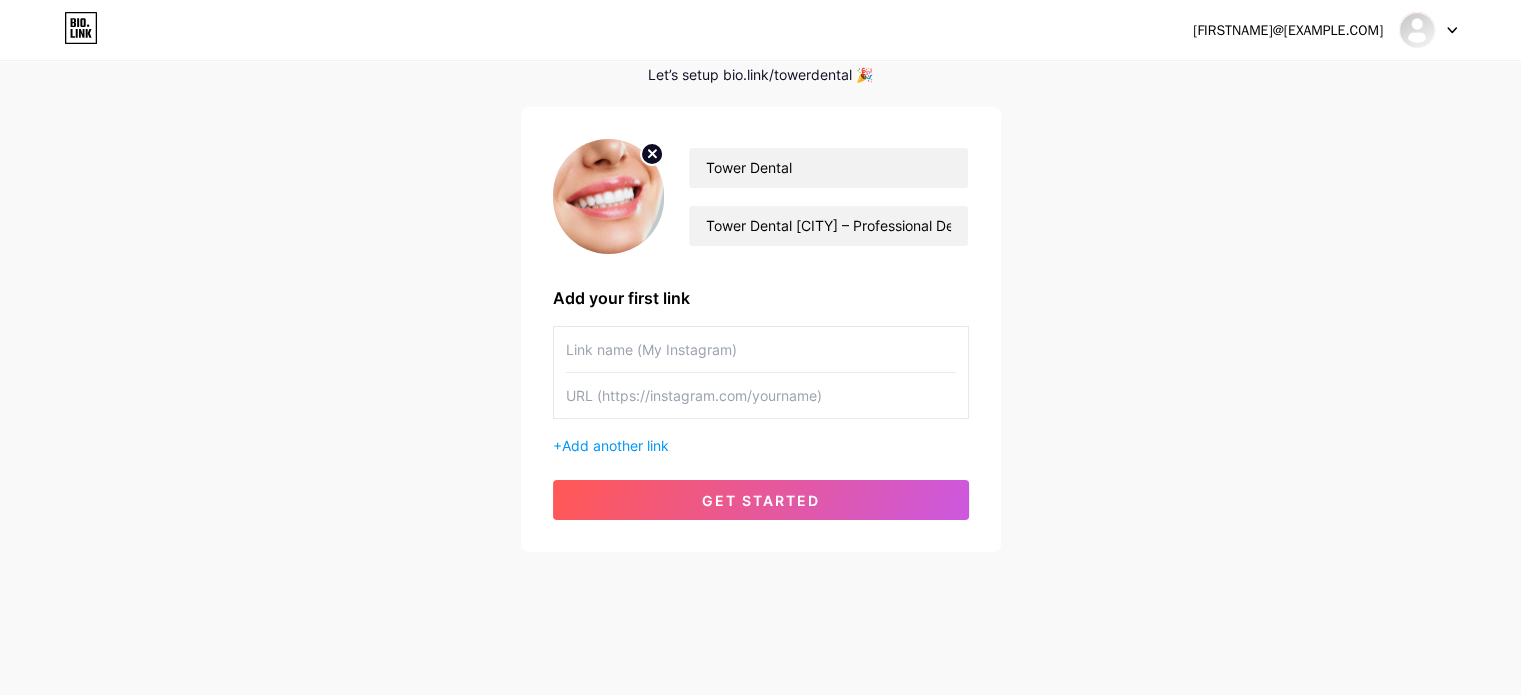 paste on "Smile makeover over [CITY]" 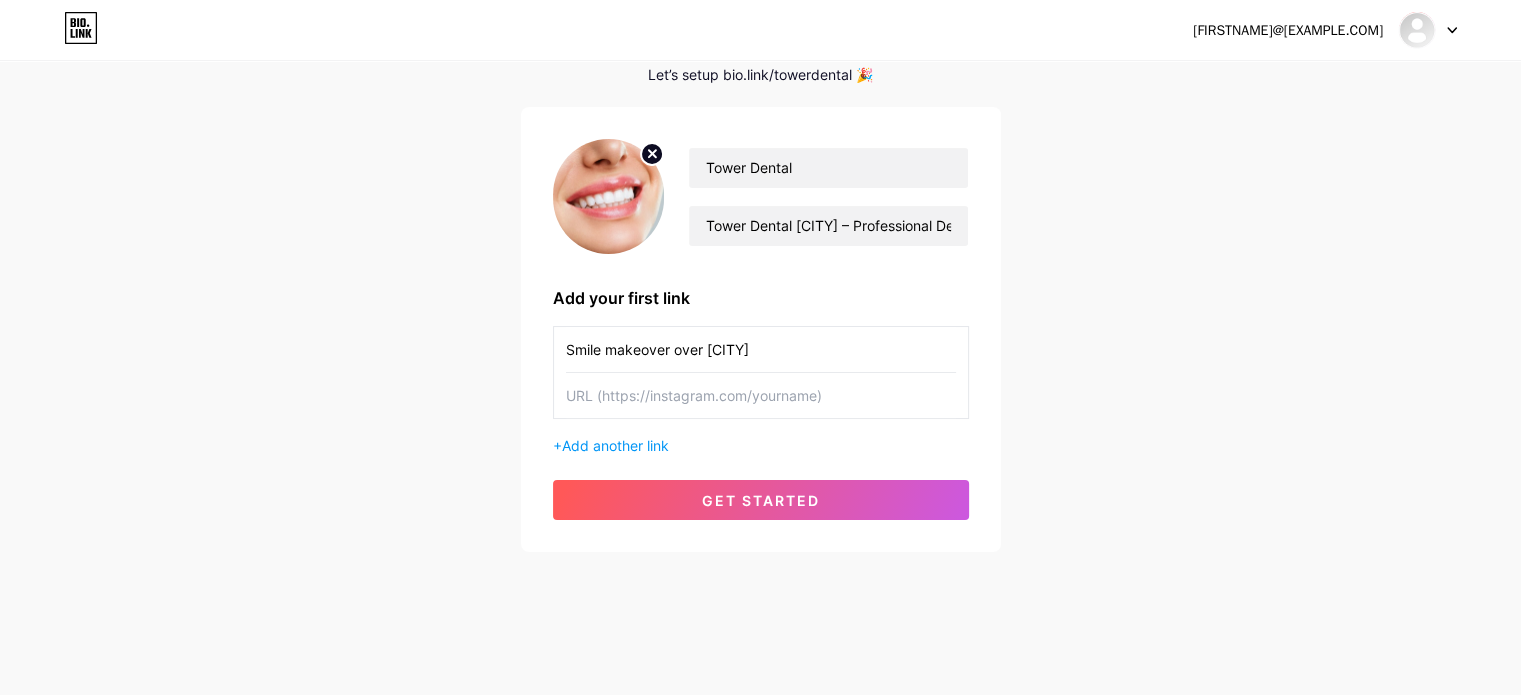 type on "Smile makeover over [CITY]" 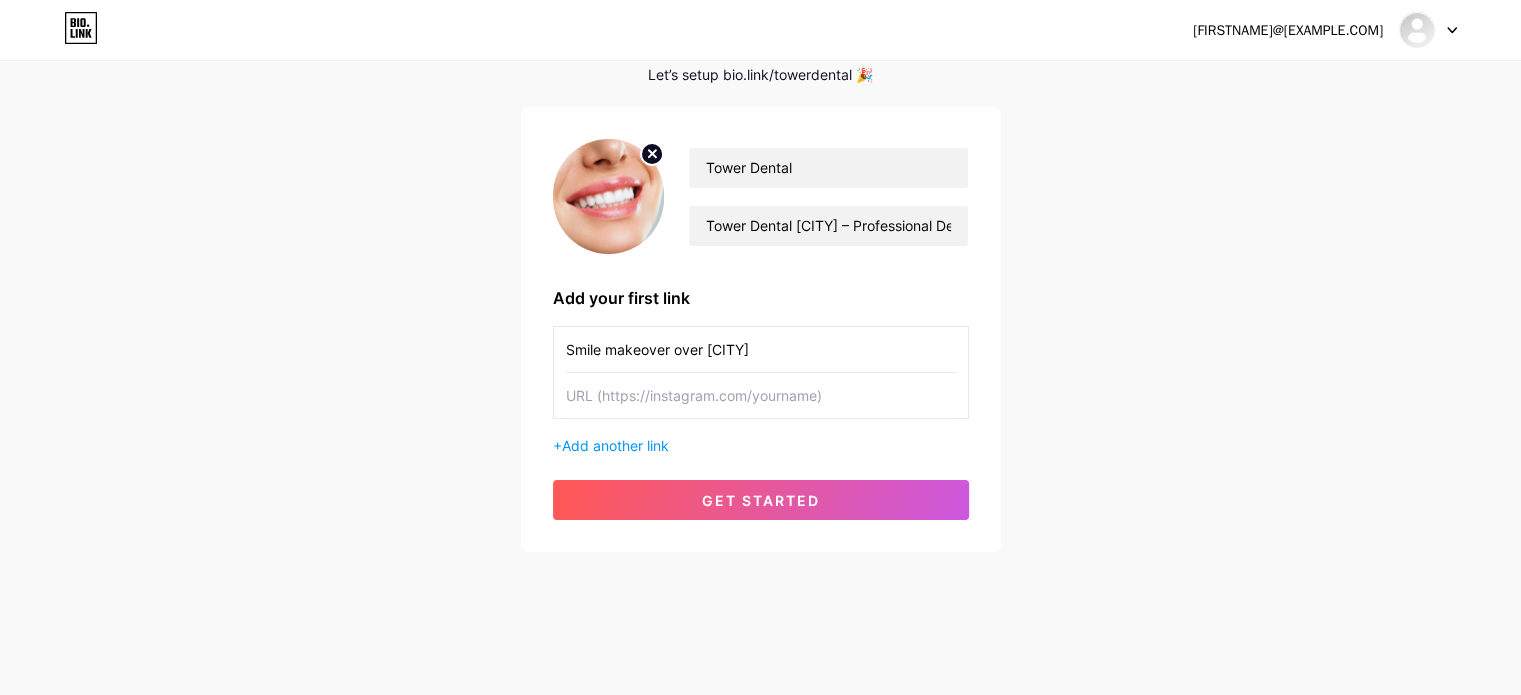 paste on "https://towerdental.uk" 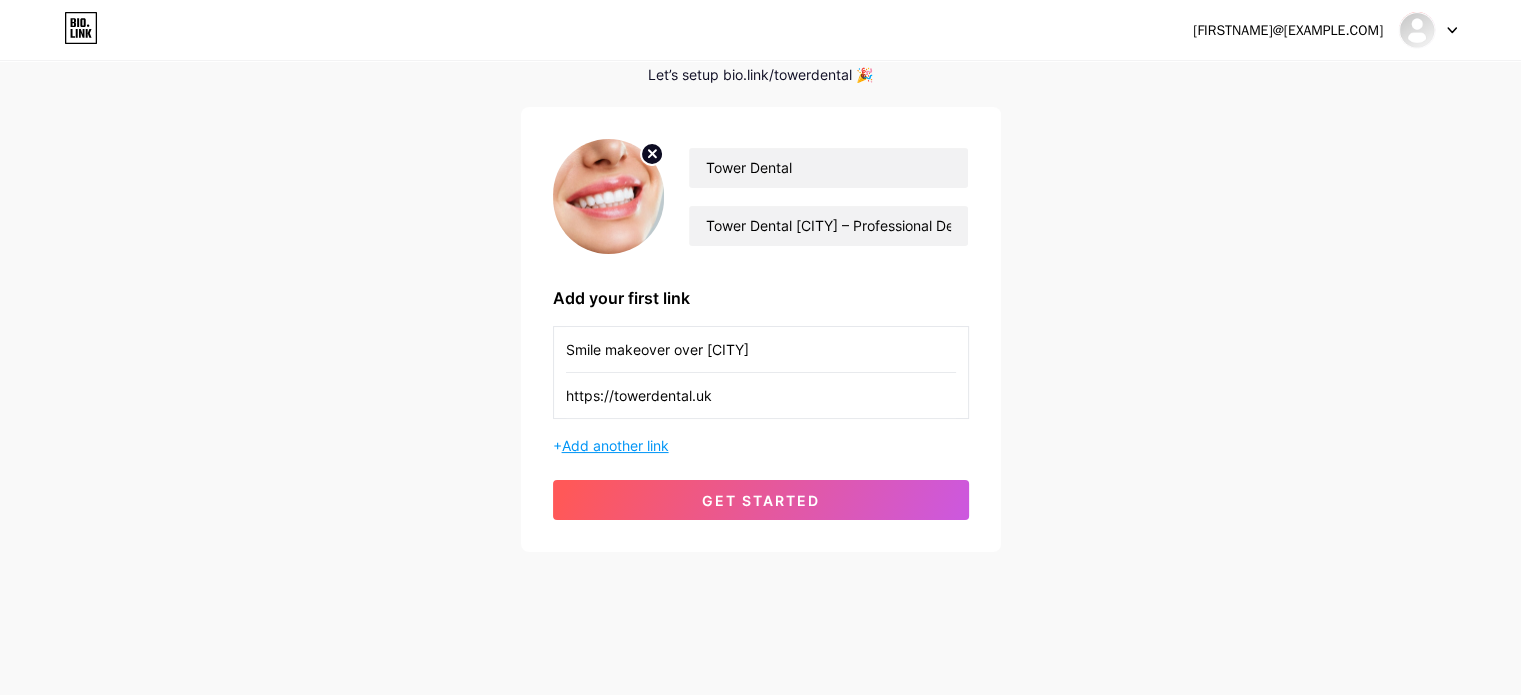 type on "https://towerdental.uk" 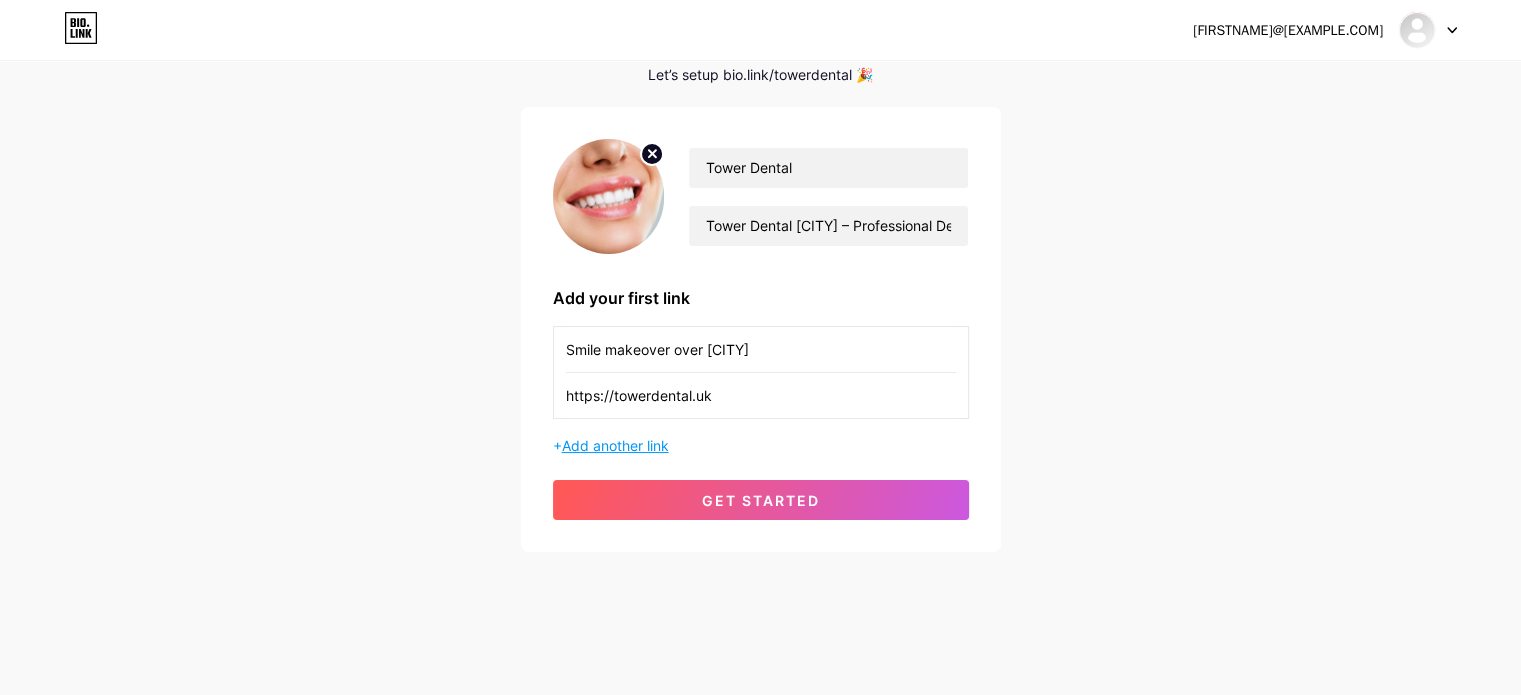 click on "Add another link" at bounding box center [615, 445] 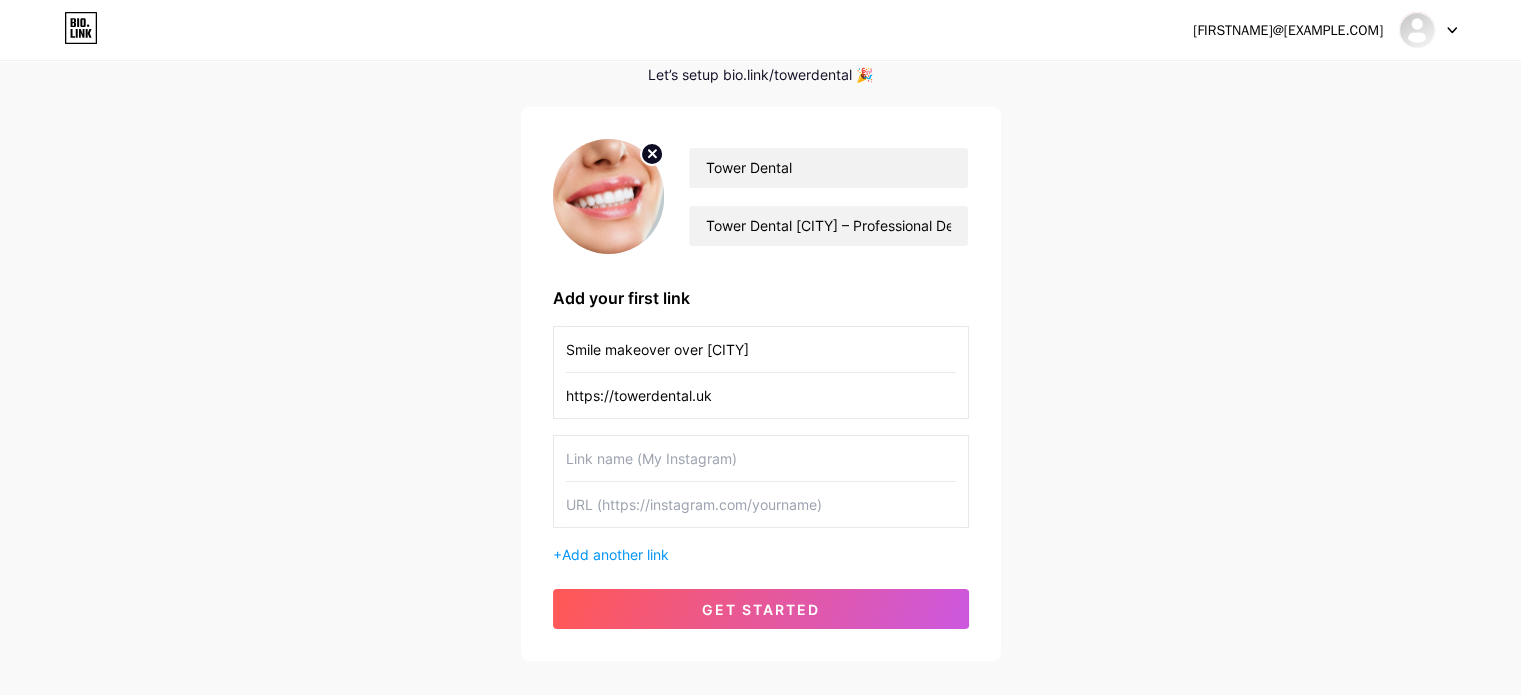 click at bounding box center [761, 458] 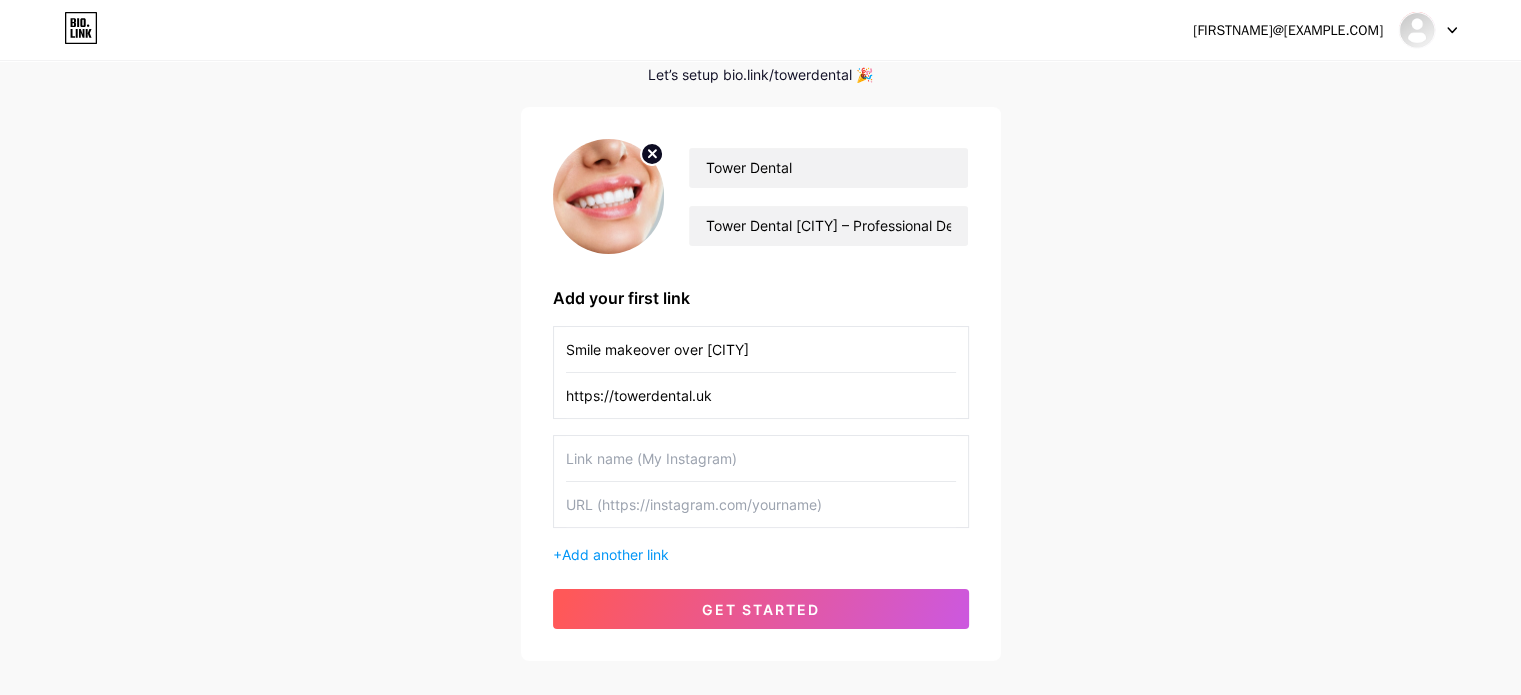 paste on "Composite bonding [CITY]" 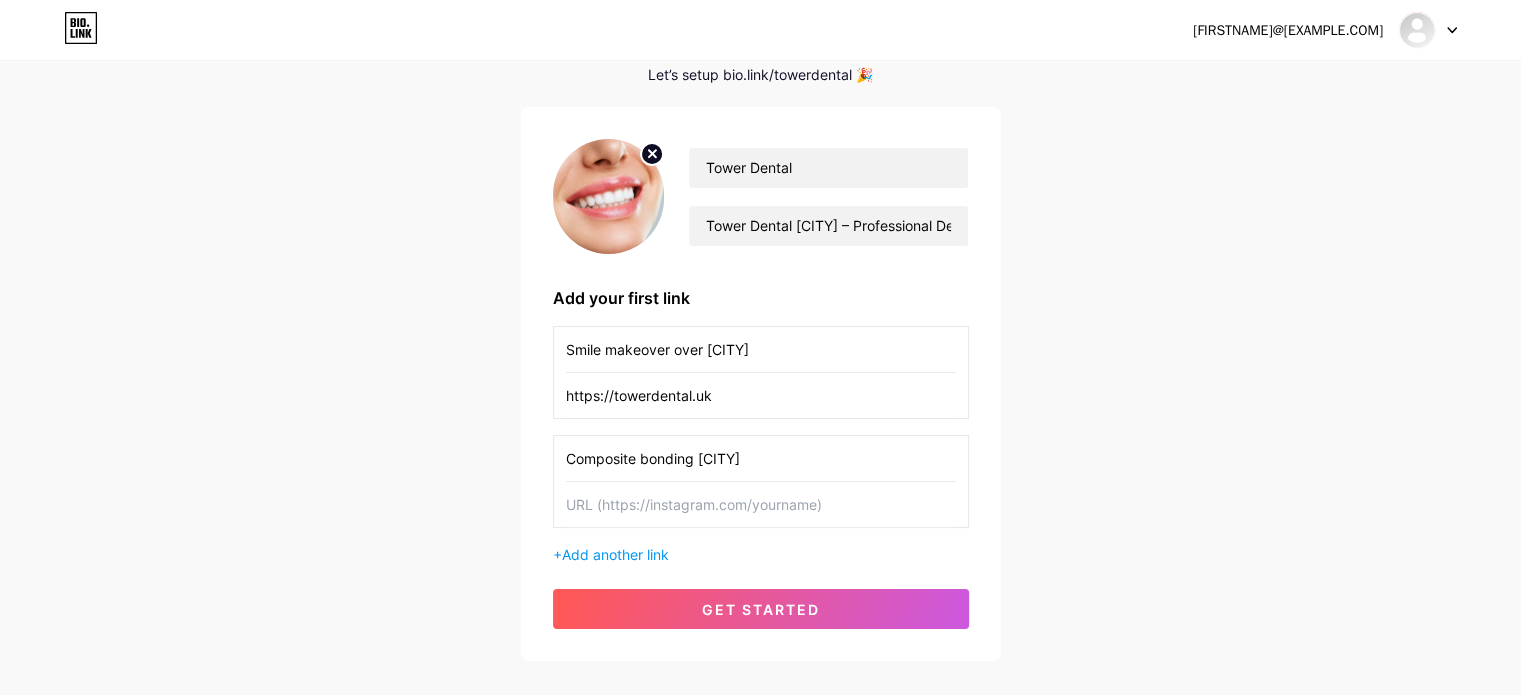 type on "Composite bonding [CITY]" 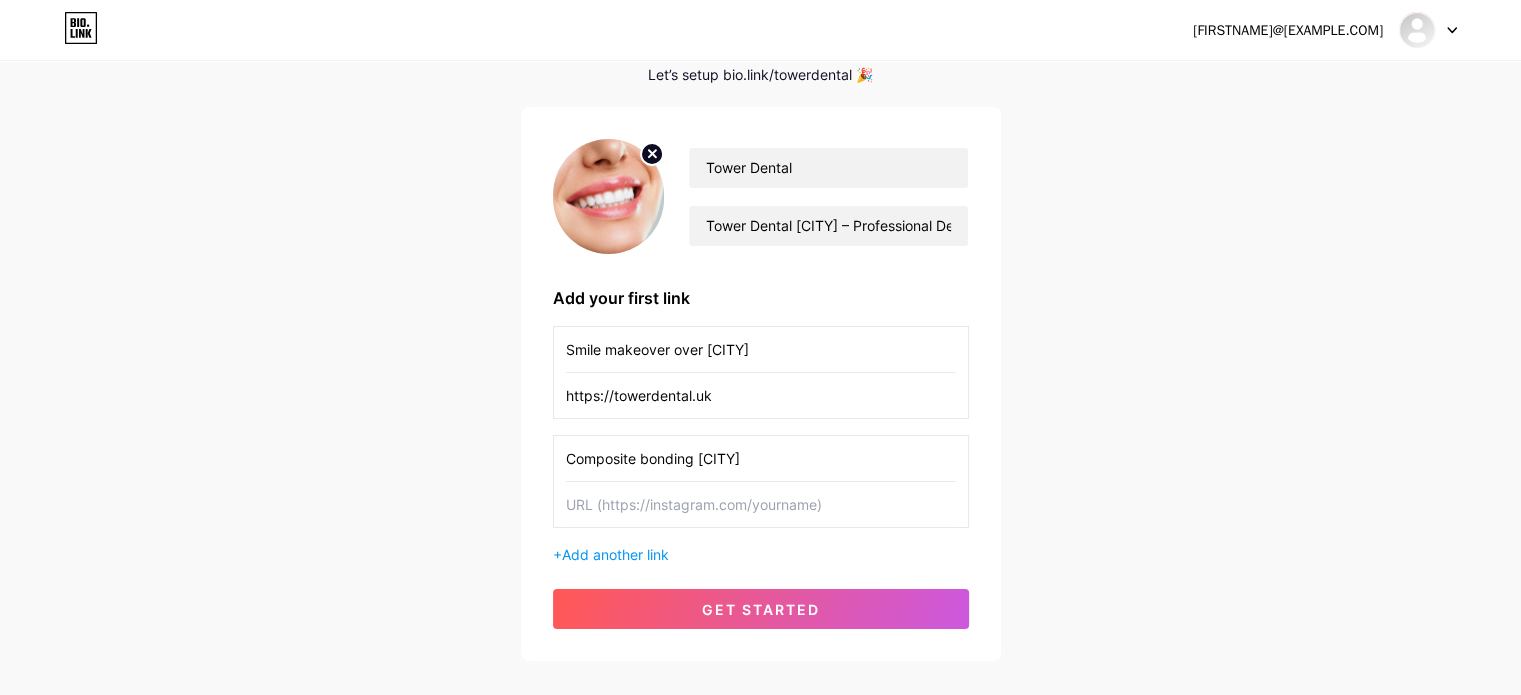 paste on "https://towerdental.uk" 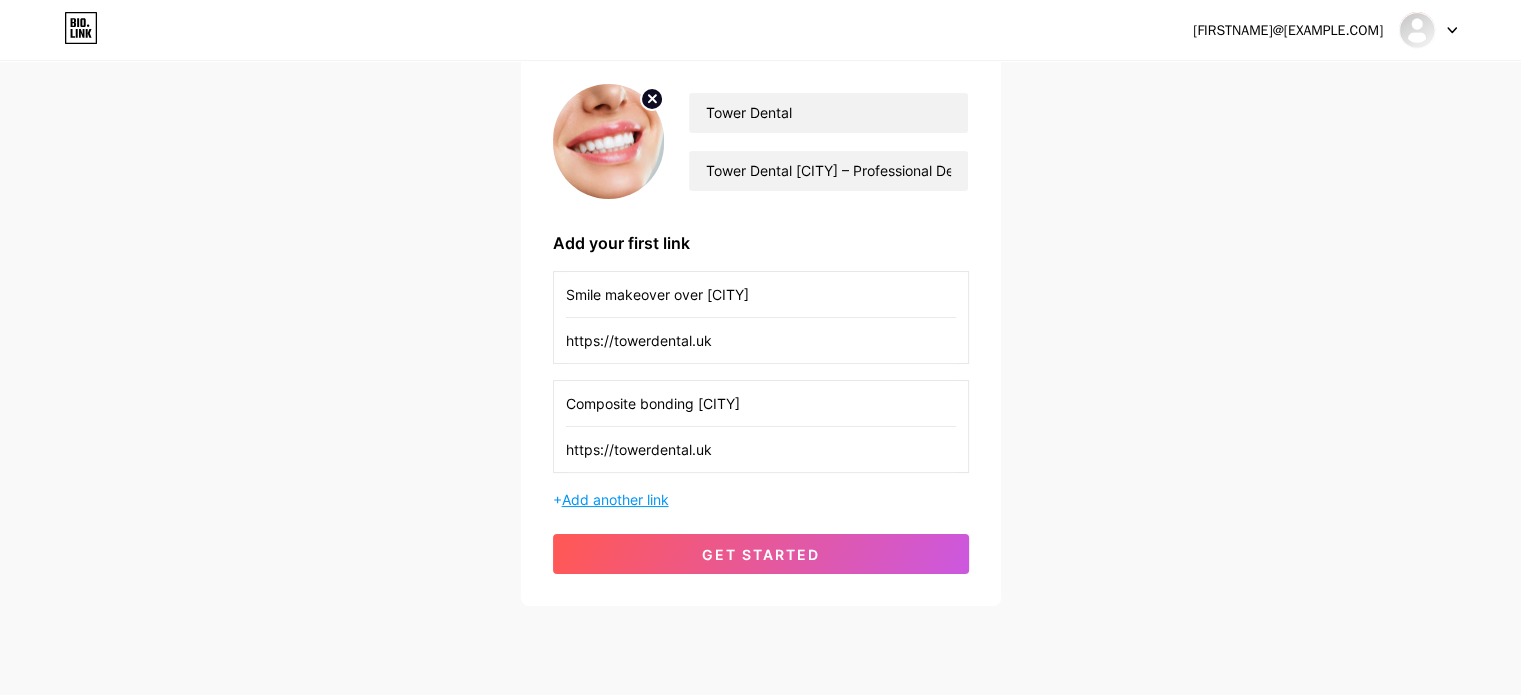 scroll, scrollTop: 205, scrollLeft: 0, axis: vertical 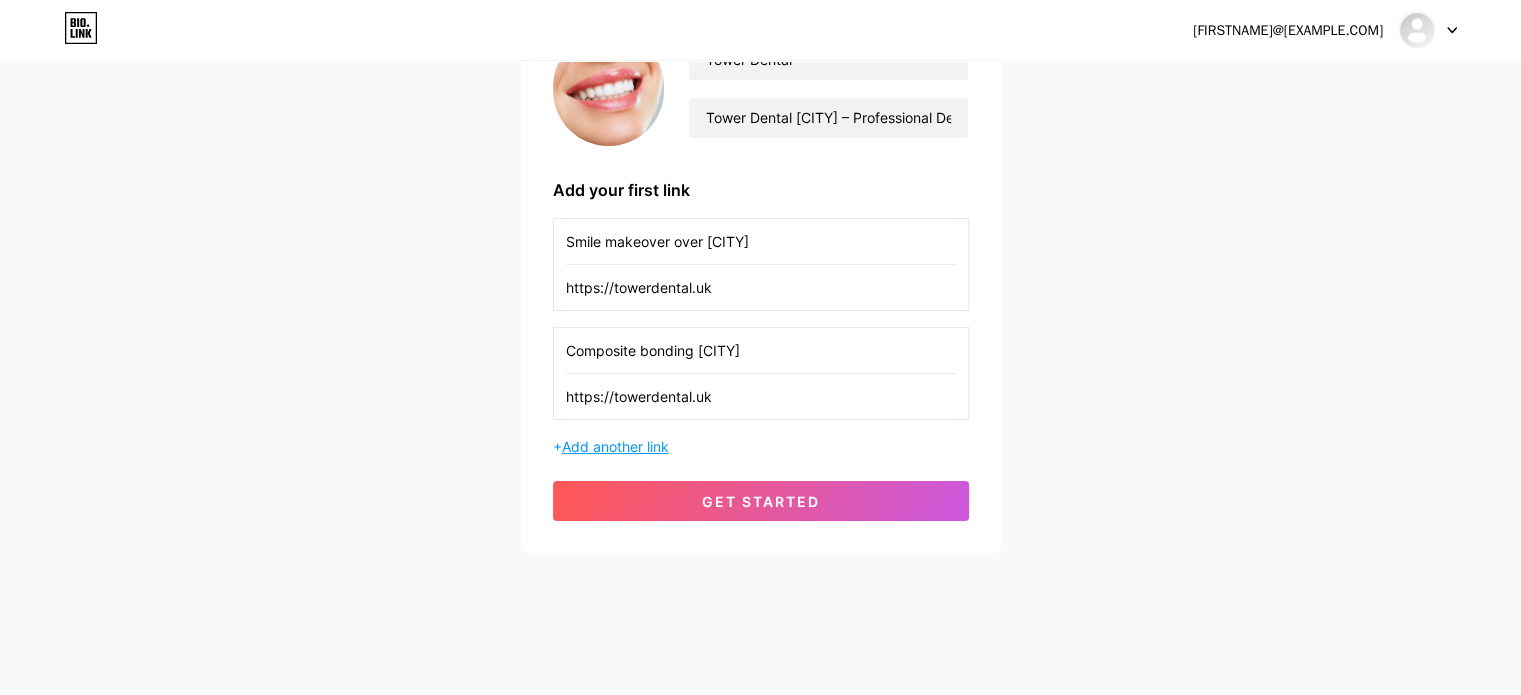 type on "https://towerdental.uk" 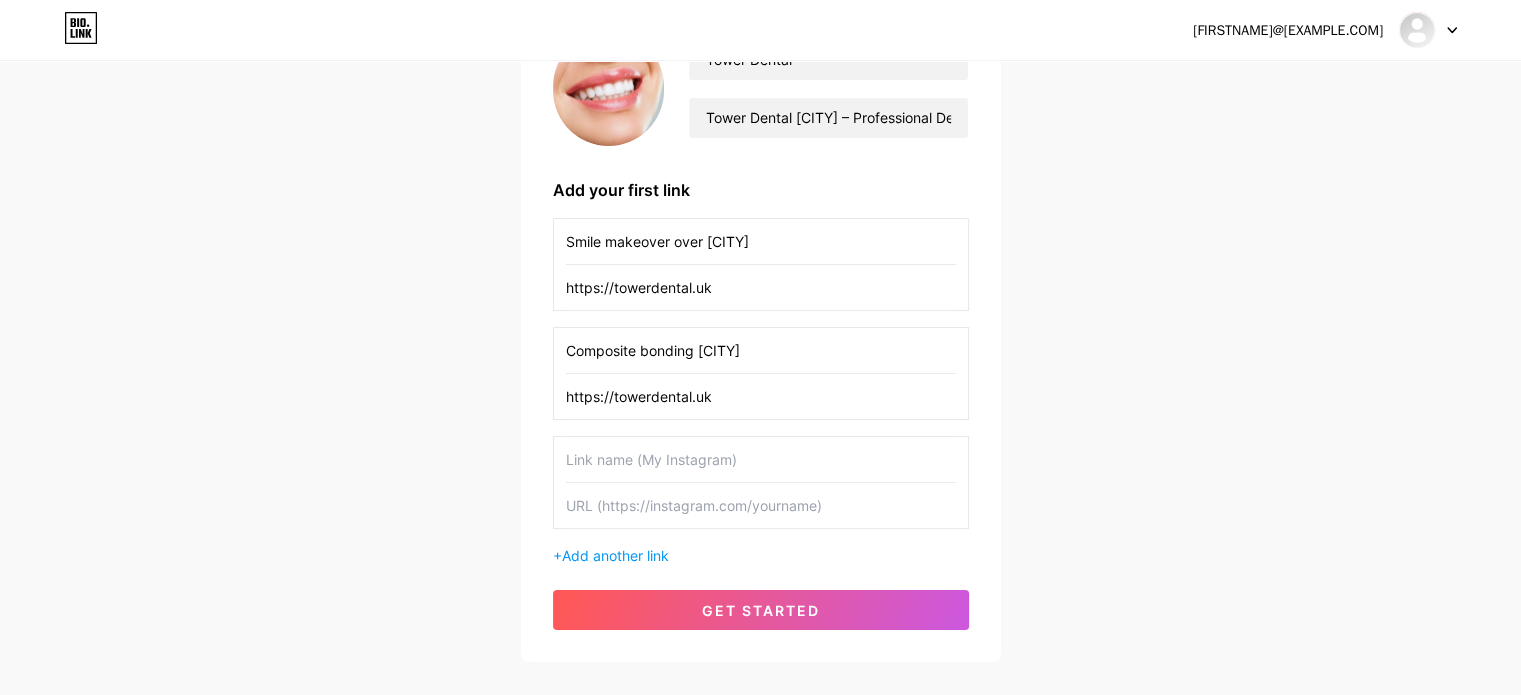 click at bounding box center (761, 459) 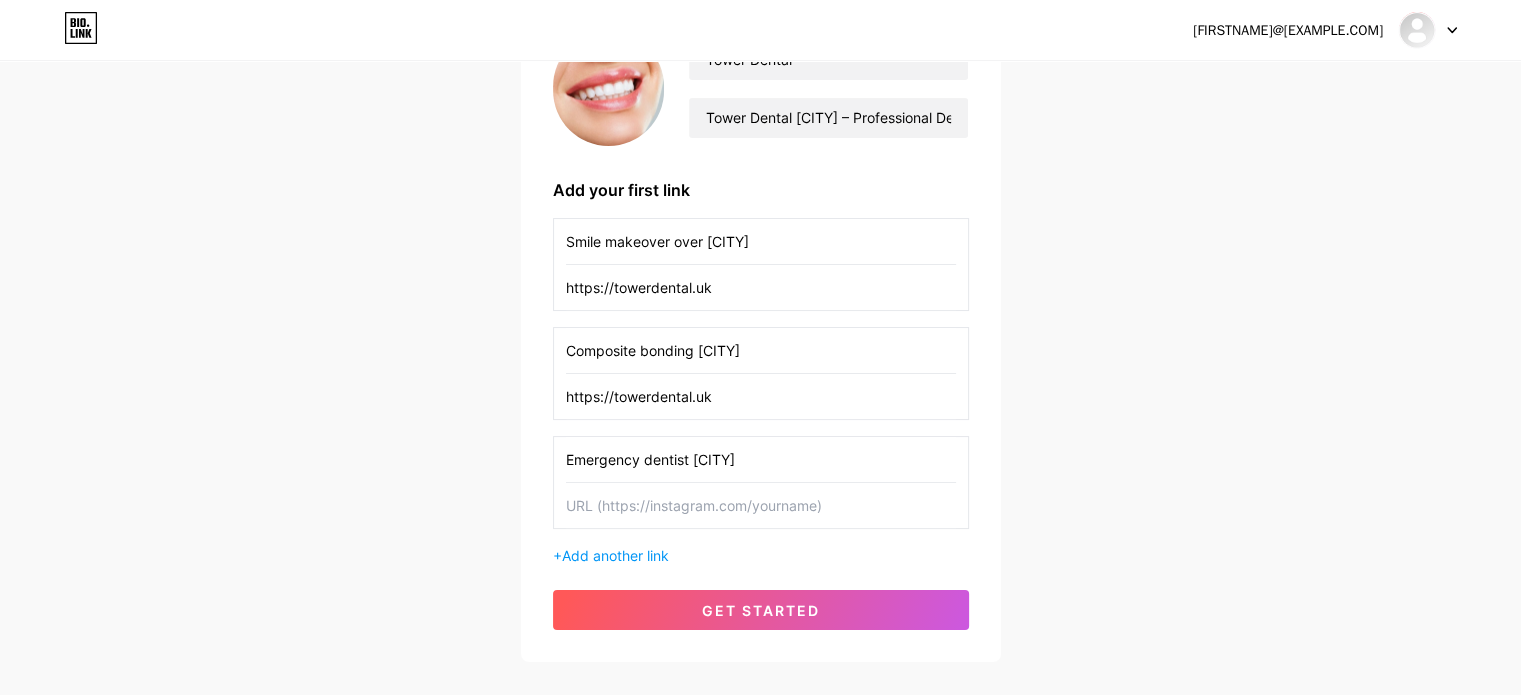 type on "Emergency dentist [CITY]" 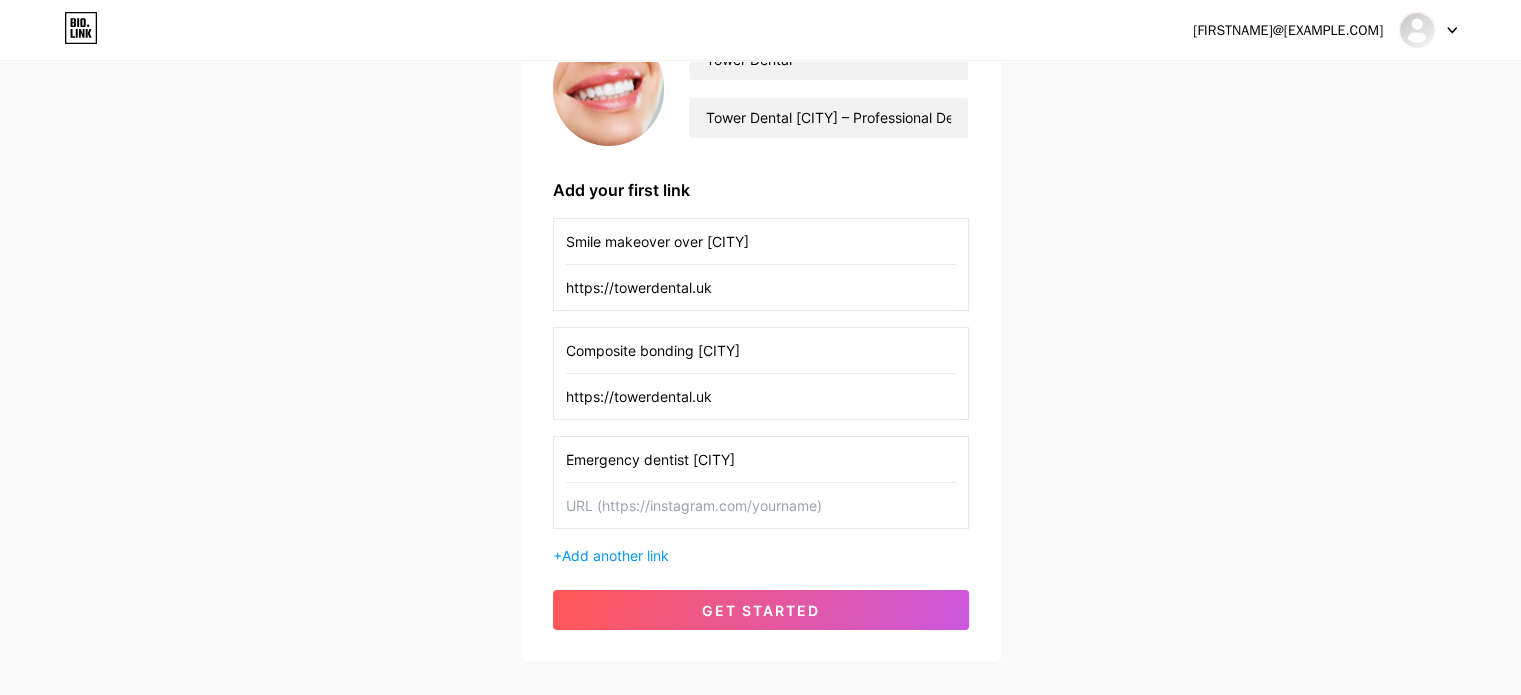 paste on "https://towerdental.uk" 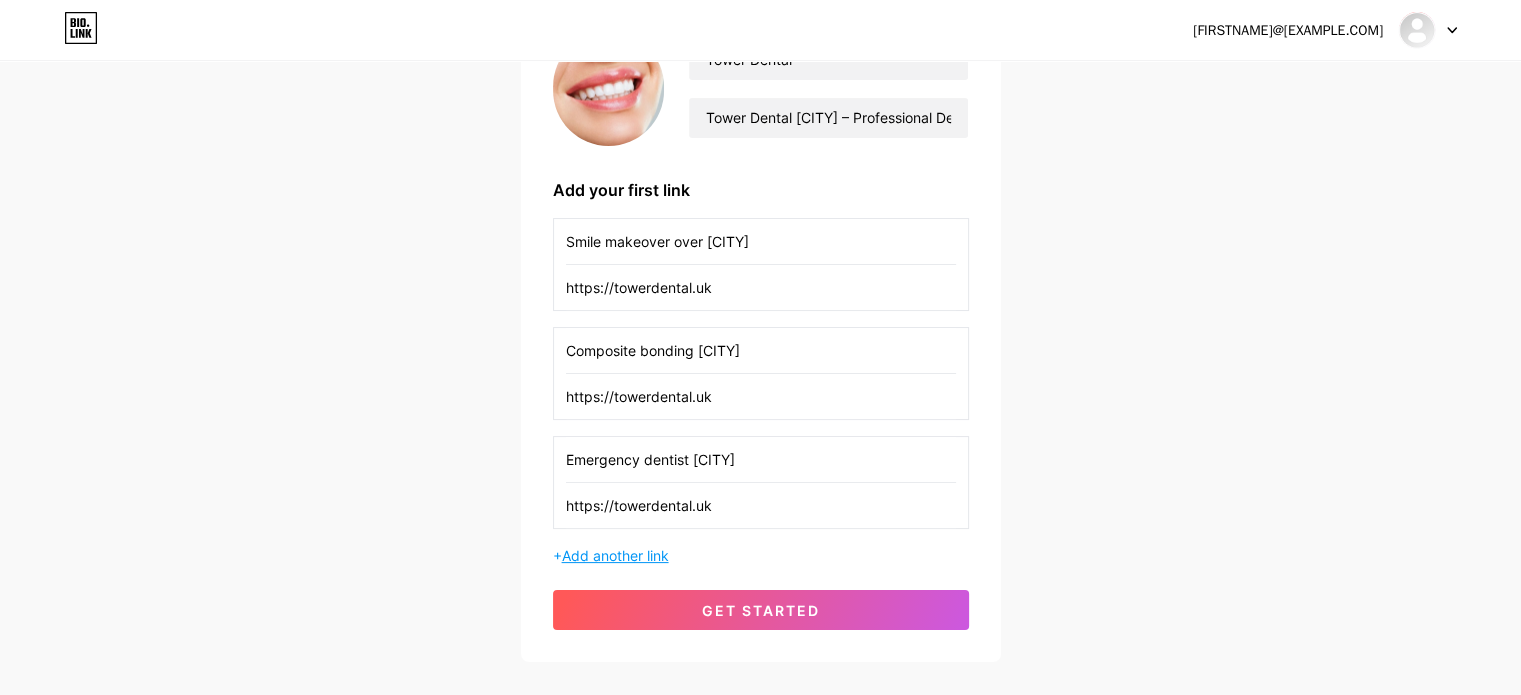 type on "https://towerdental.uk" 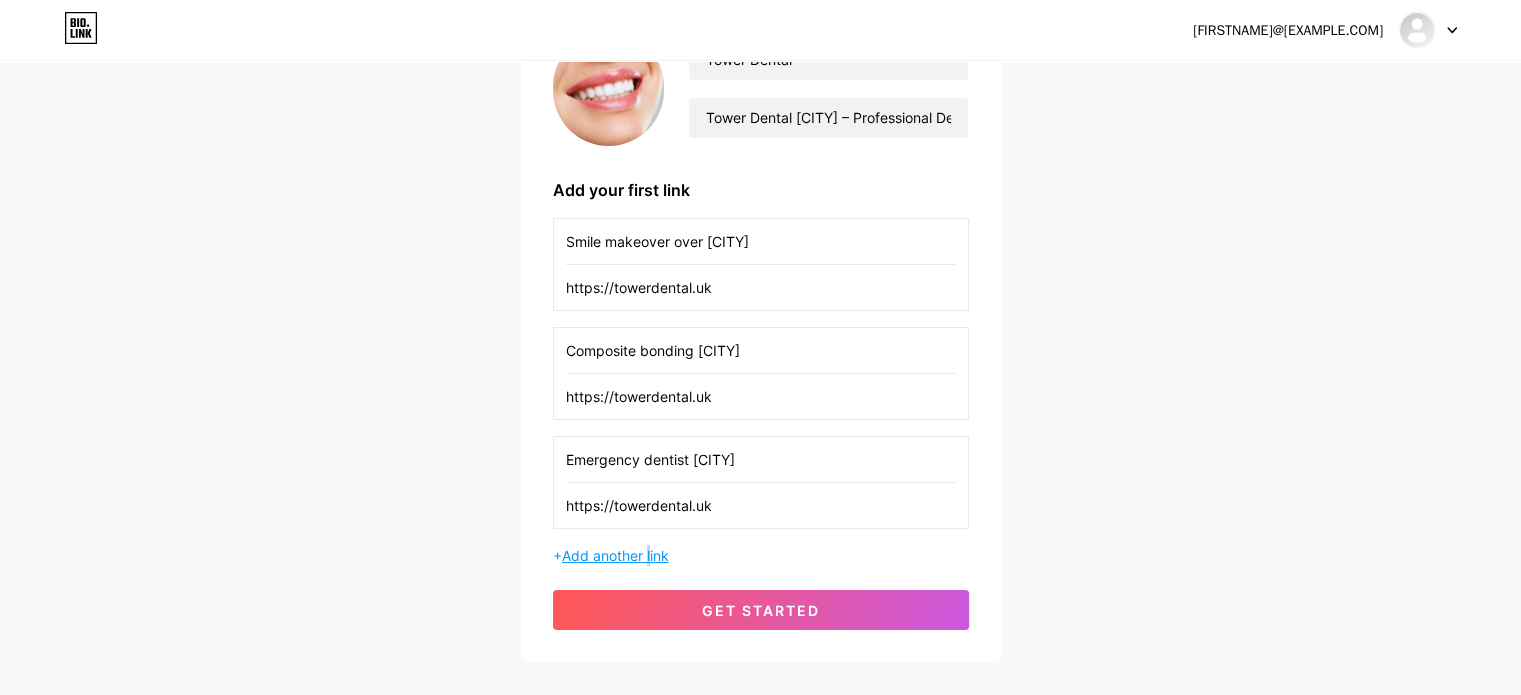 click on "+  Add another link" at bounding box center [761, 555] 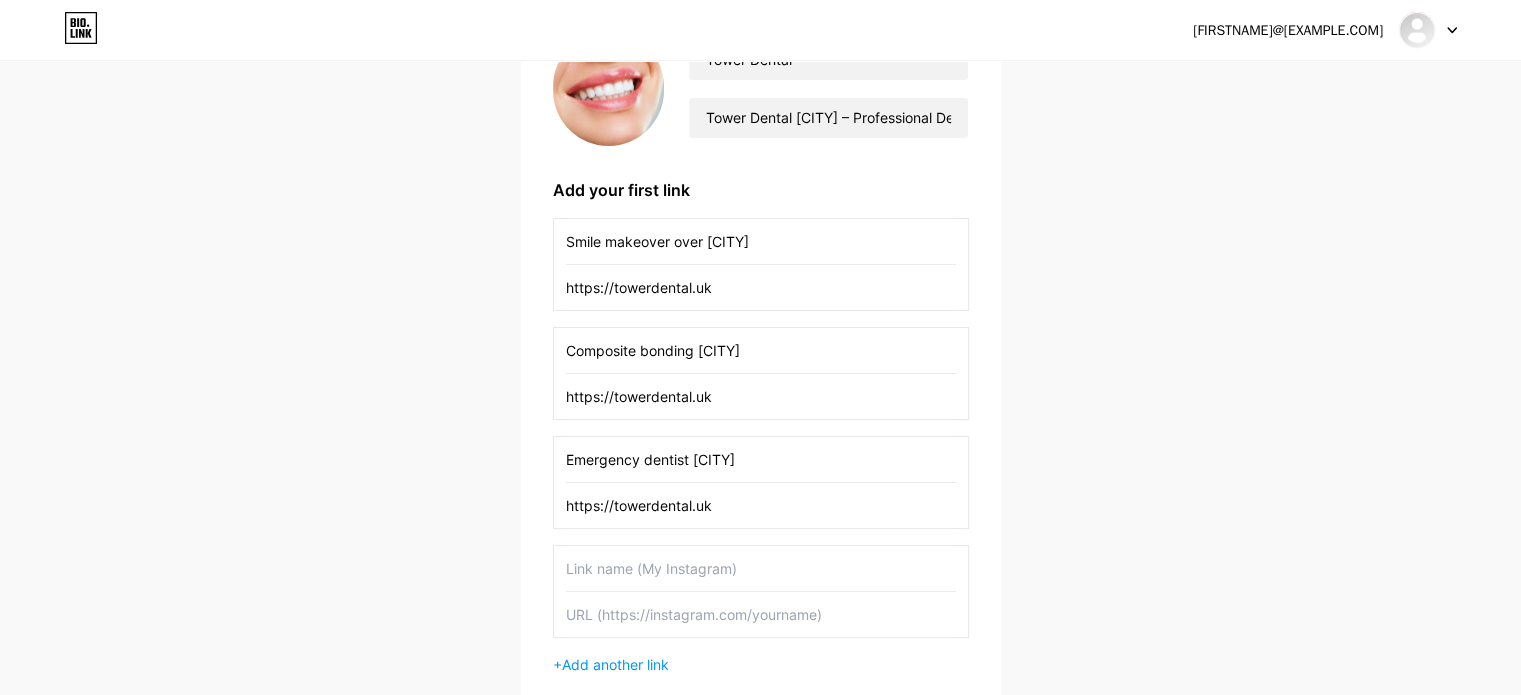 click at bounding box center [761, 568] 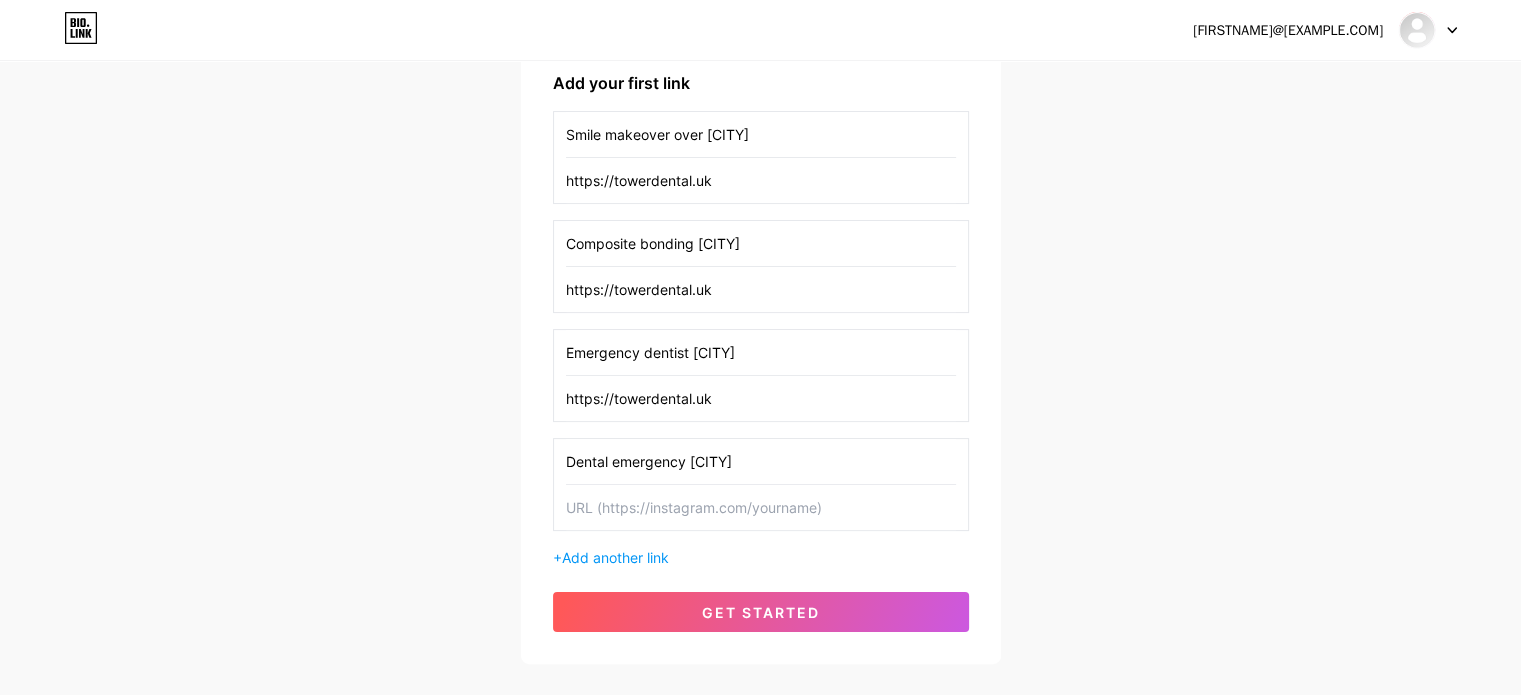 scroll, scrollTop: 422, scrollLeft: 0, axis: vertical 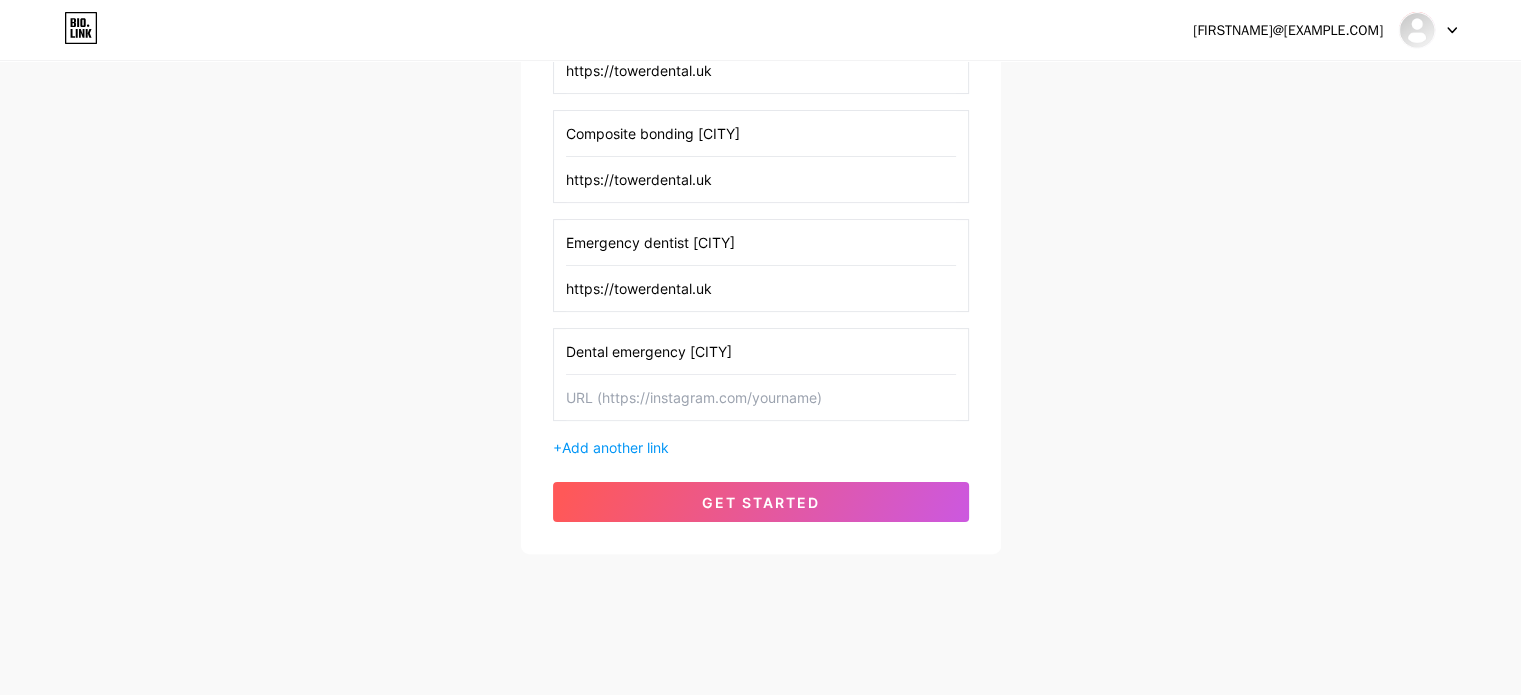 type on "Dental emergency [CITY]" 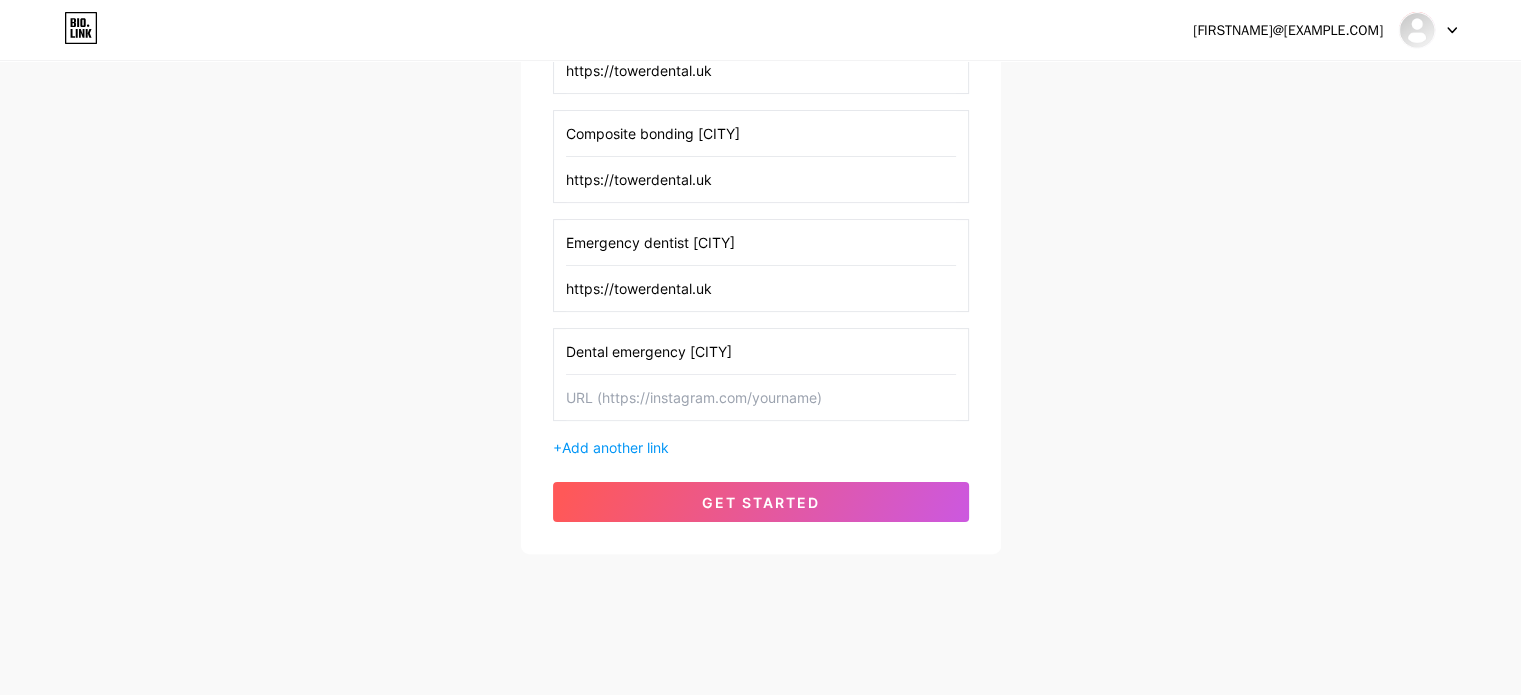 paste on "https://towerdental.uk" 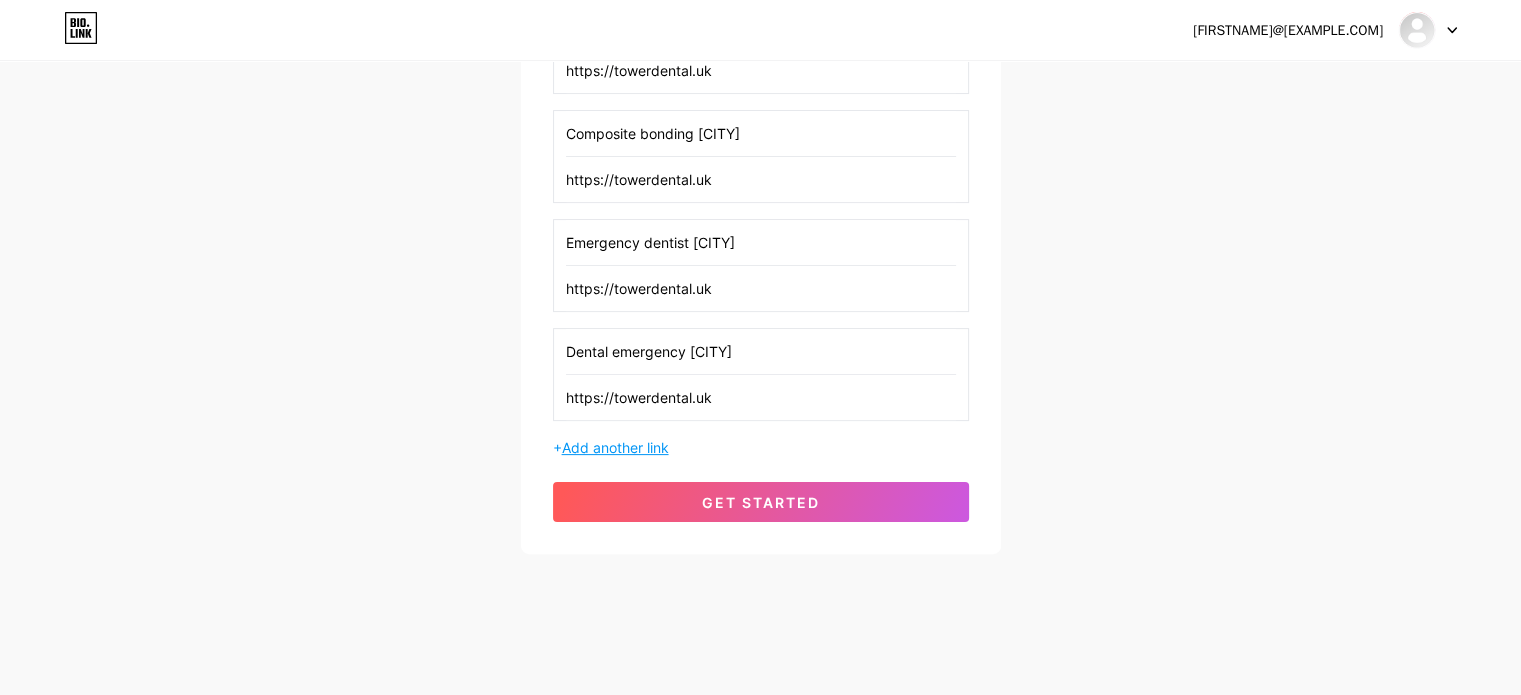 type on "https://towerdental.uk" 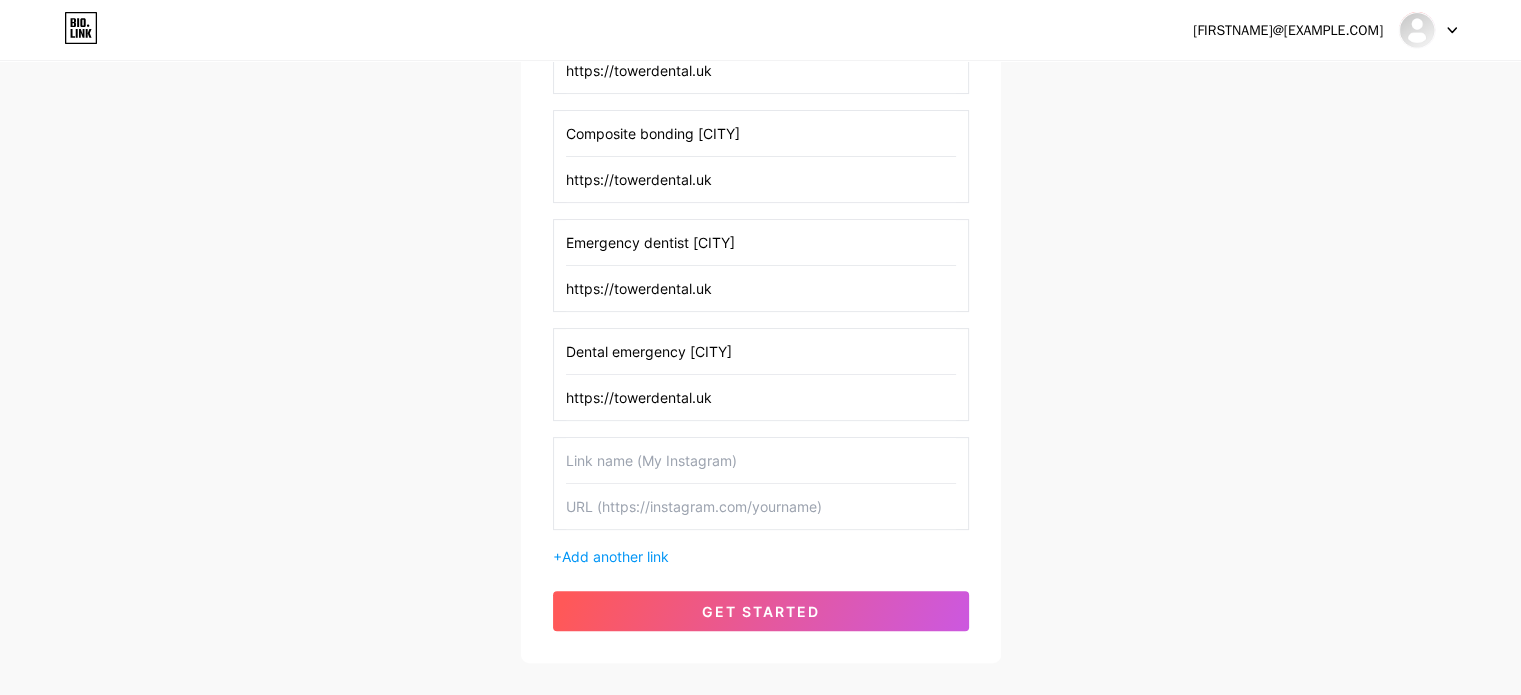 click at bounding box center (761, 460) 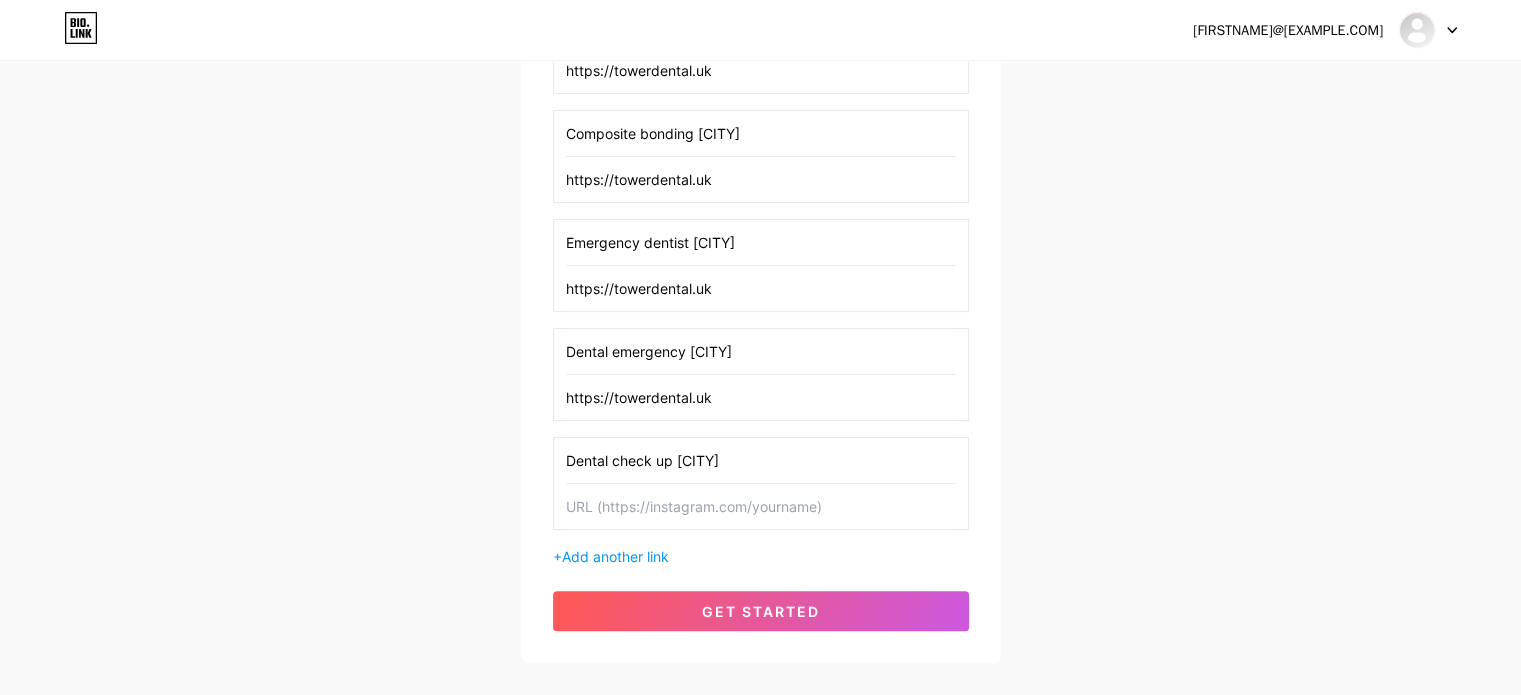 type on "Dental check up [CITY]" 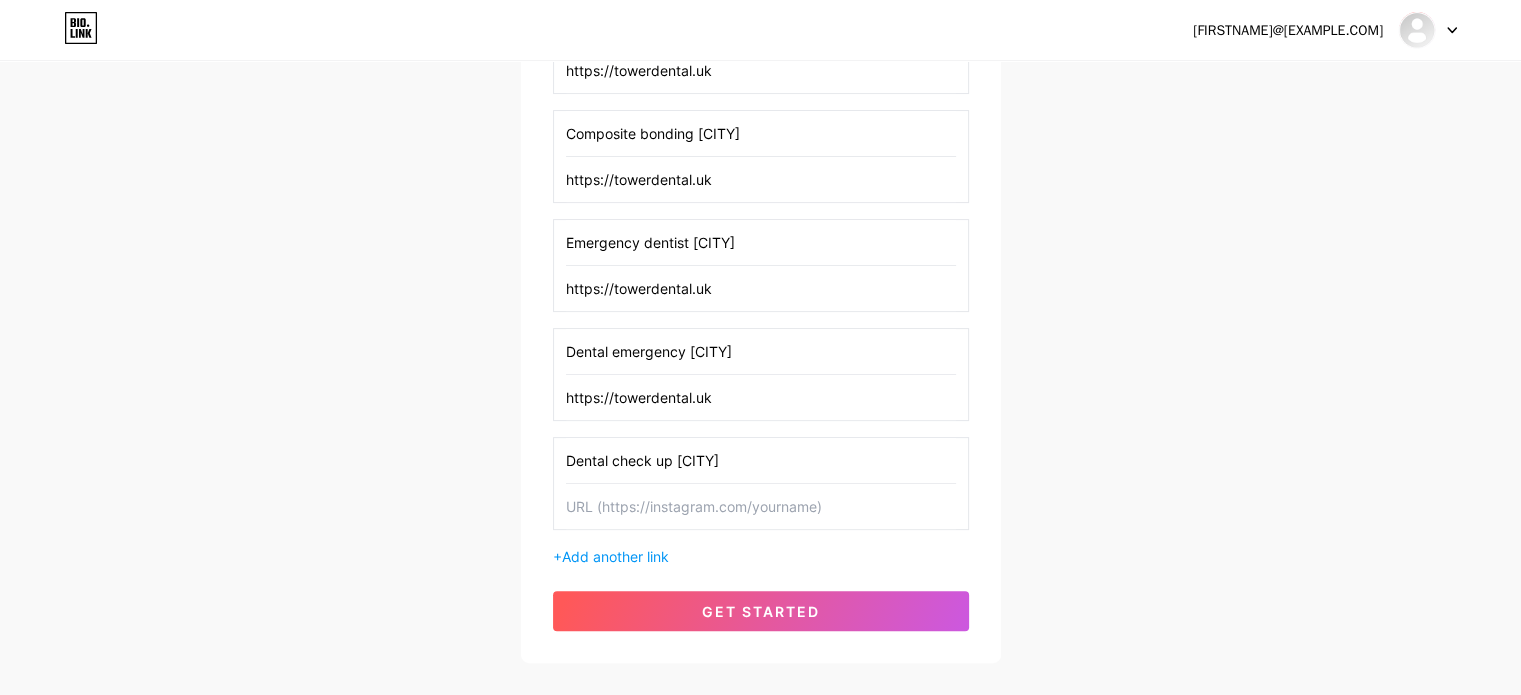 click on "Smile makeover over [CITY]   https://towerdental.uk   Composite bonding [CITY]   https://towerdental.uk   Emergency dentist [CITY]   https://towerdental.uk   Dental emergency [CITY]   https://towerdental.uk   Dental check up [CITY]
+  Add another link" at bounding box center (761, 284) 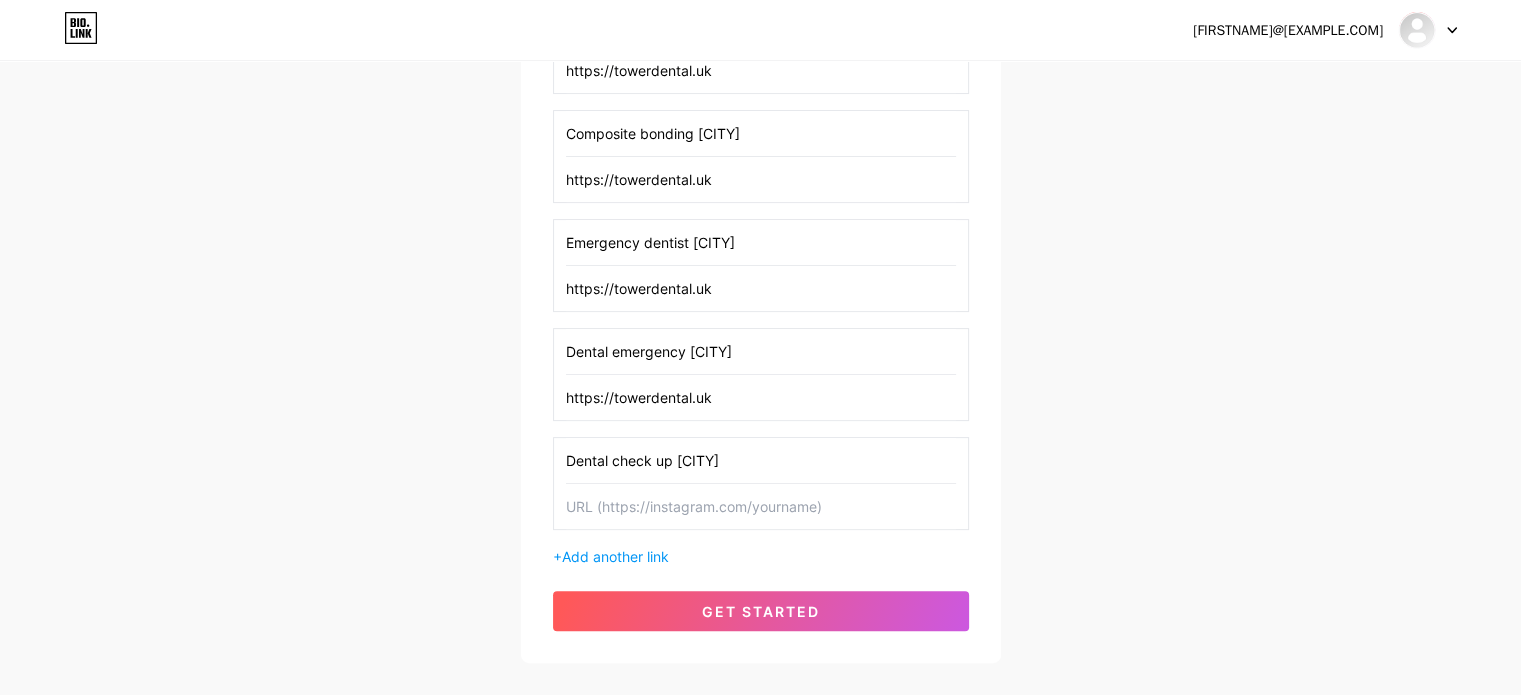 click at bounding box center (761, 506) 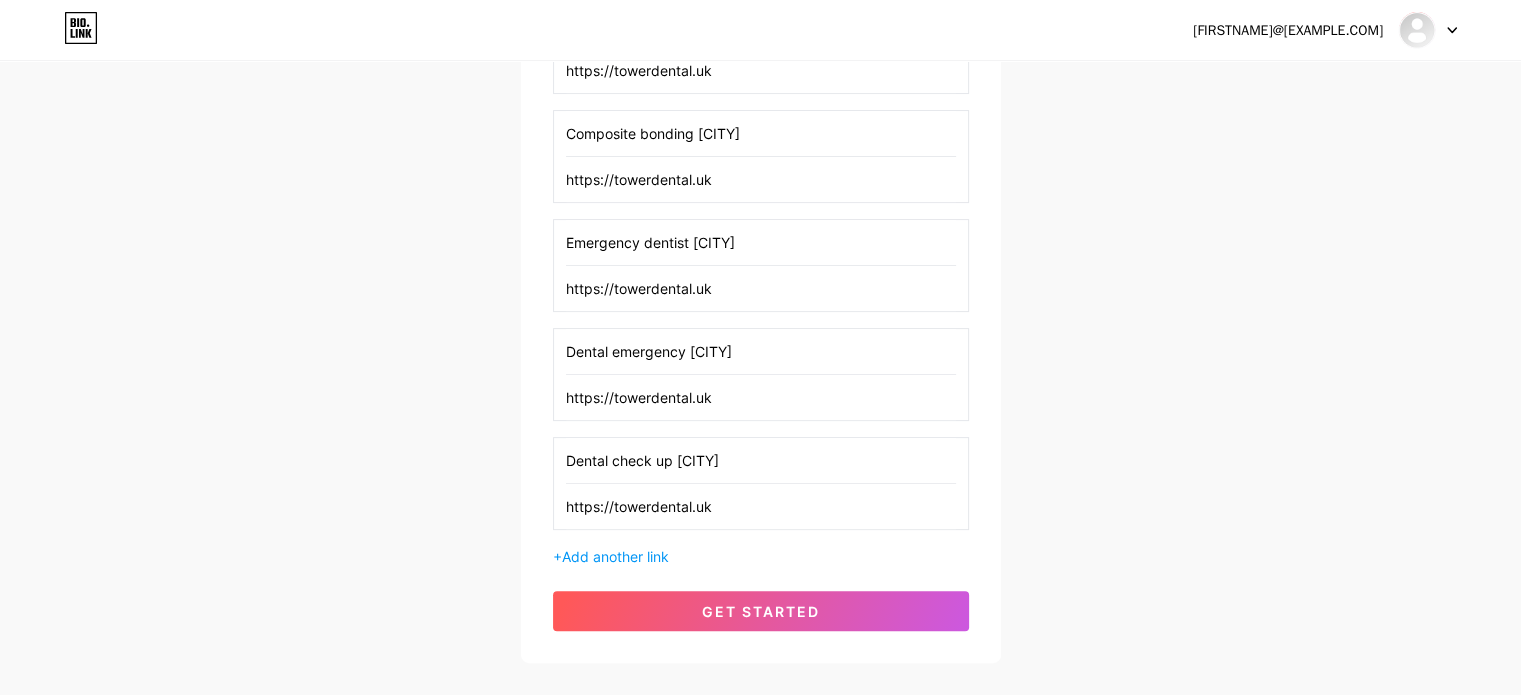 type on "https://towerdental.uk" 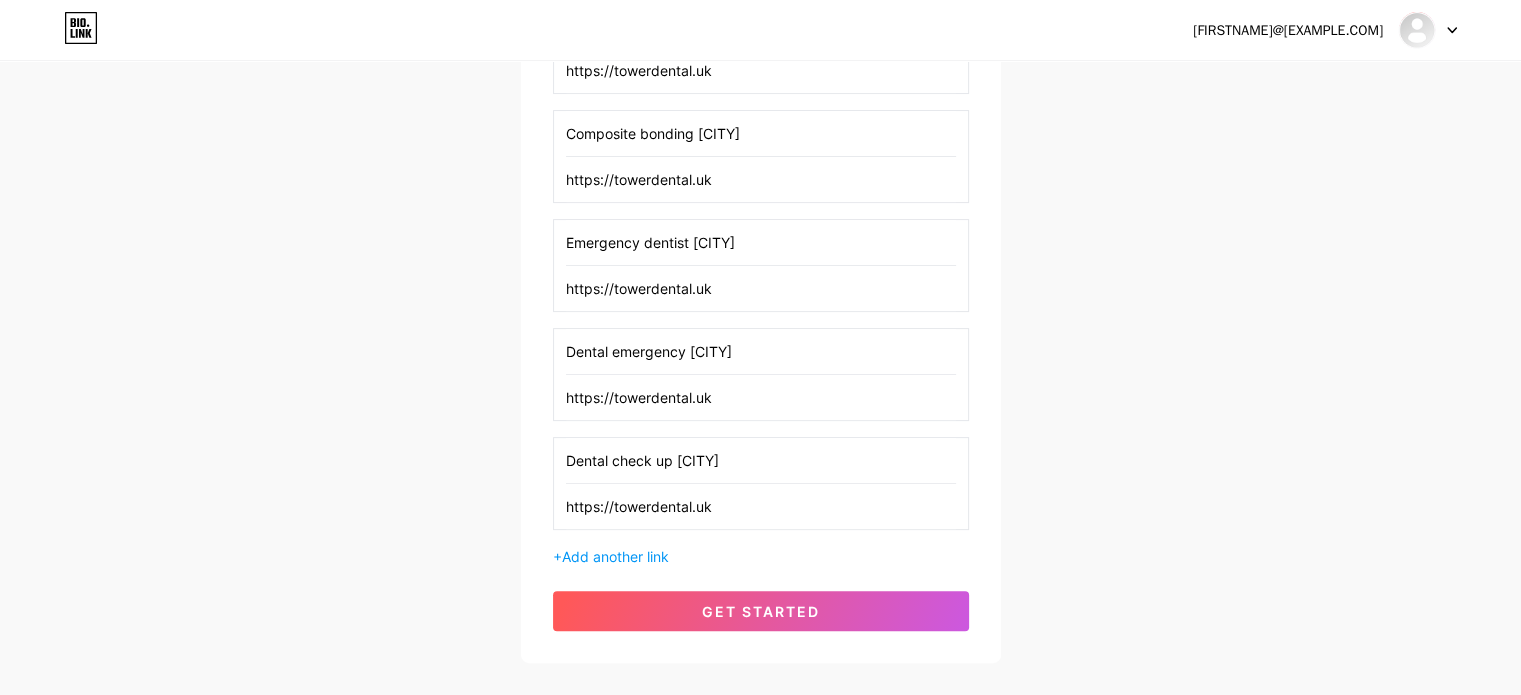 click on "+  Add another link" at bounding box center (761, 556) 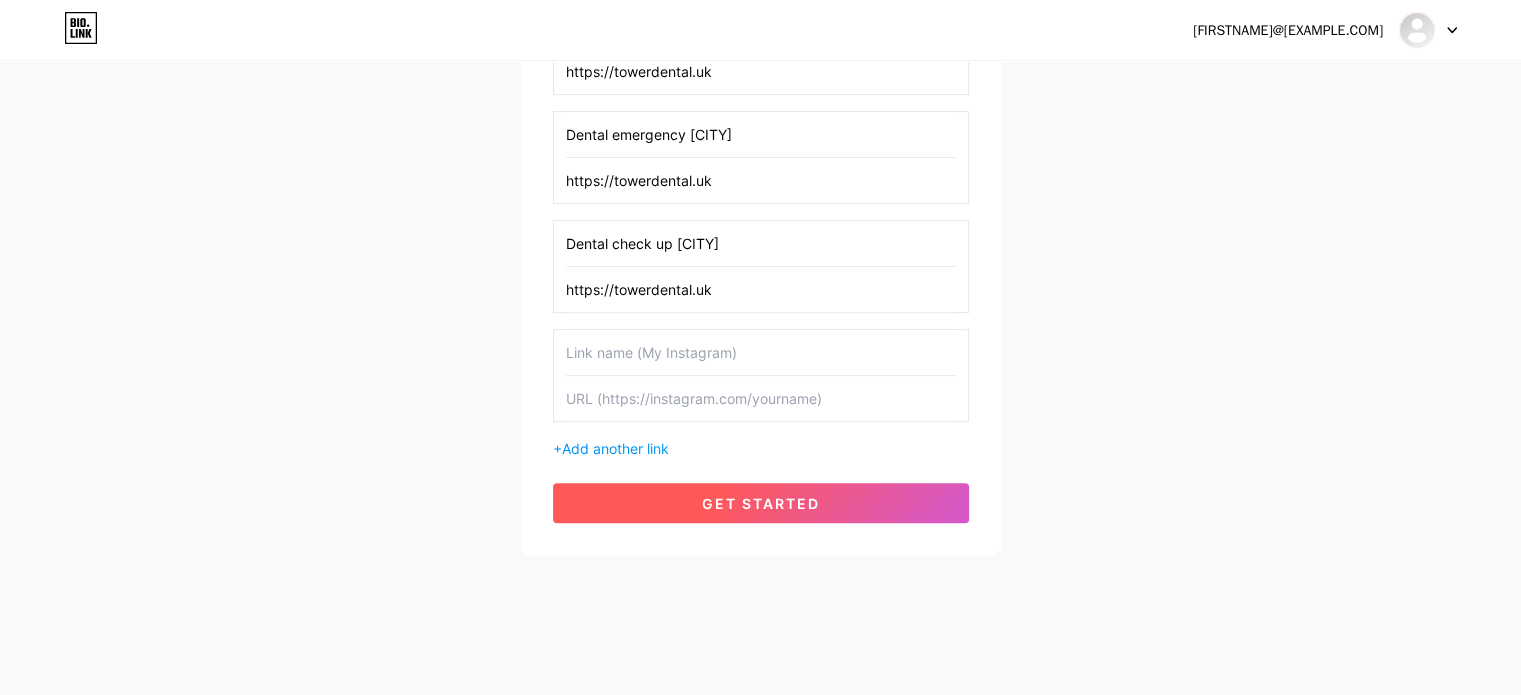 click on "get started" at bounding box center [761, 503] 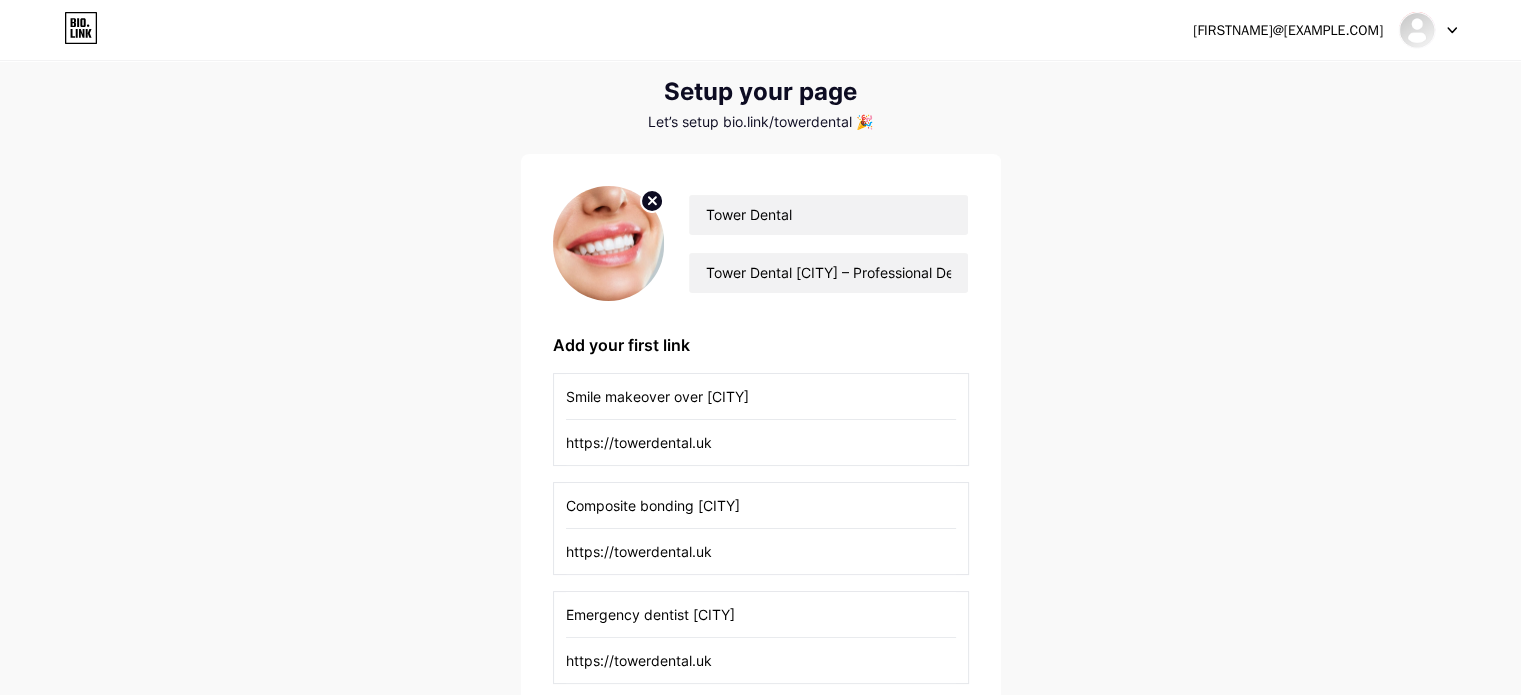 scroll, scrollTop: 31, scrollLeft: 0, axis: vertical 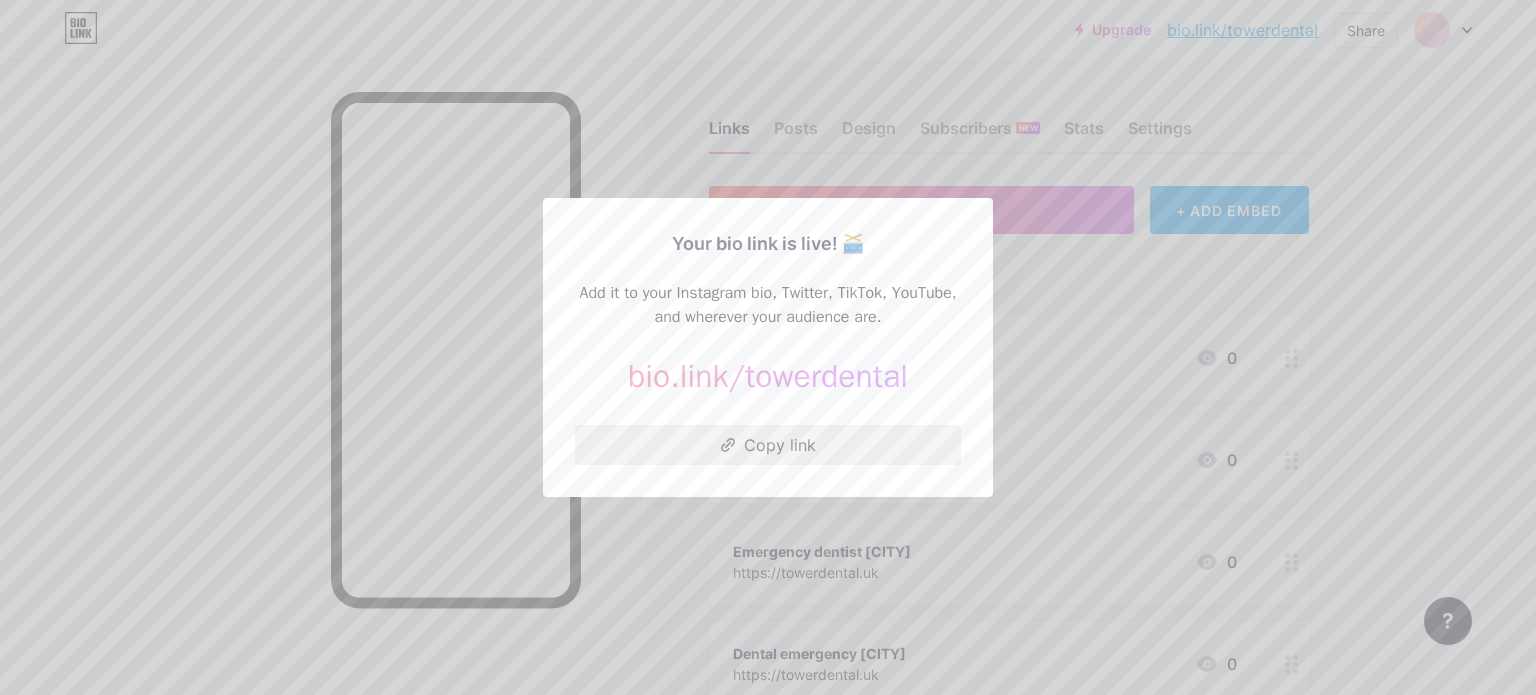 click on "Copy link" at bounding box center [768, 445] 